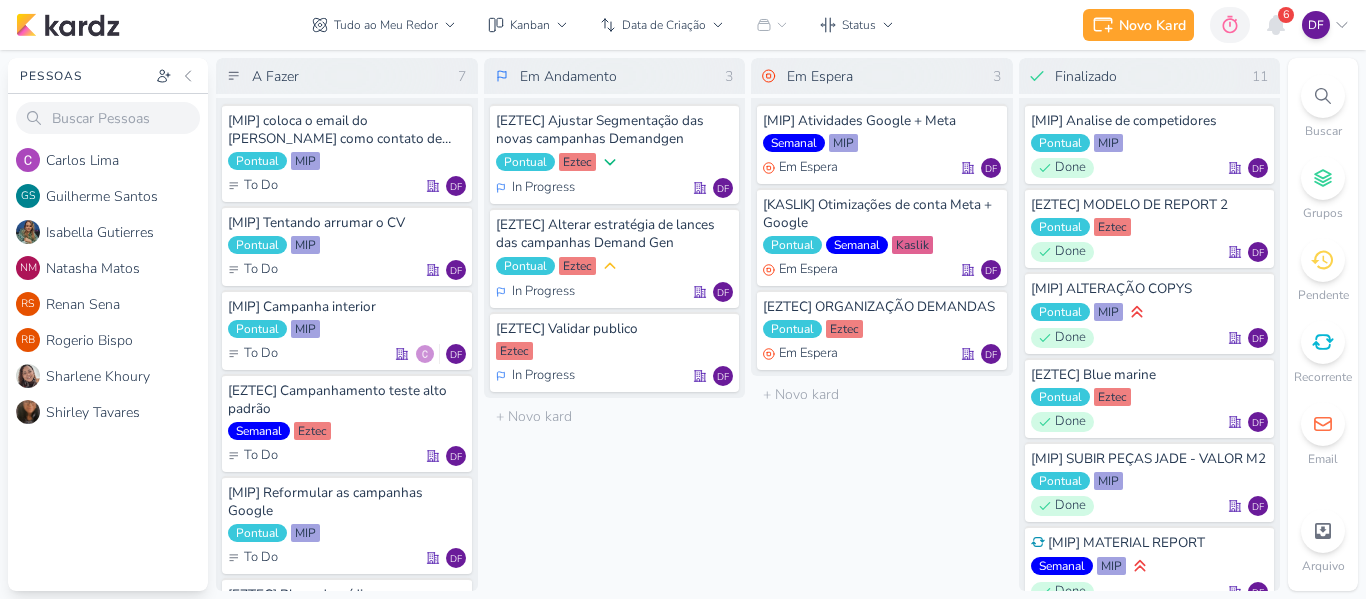 scroll, scrollTop: 0, scrollLeft: 0, axis: both 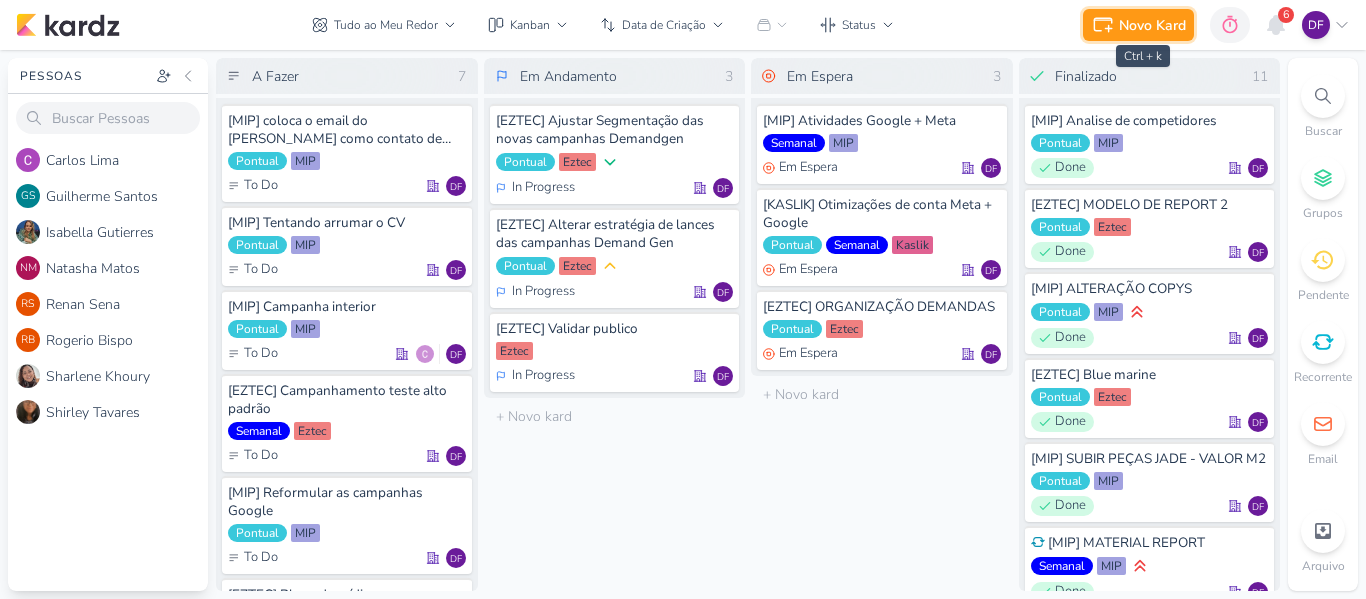 click on "Novo Kard" at bounding box center (1152, 25) 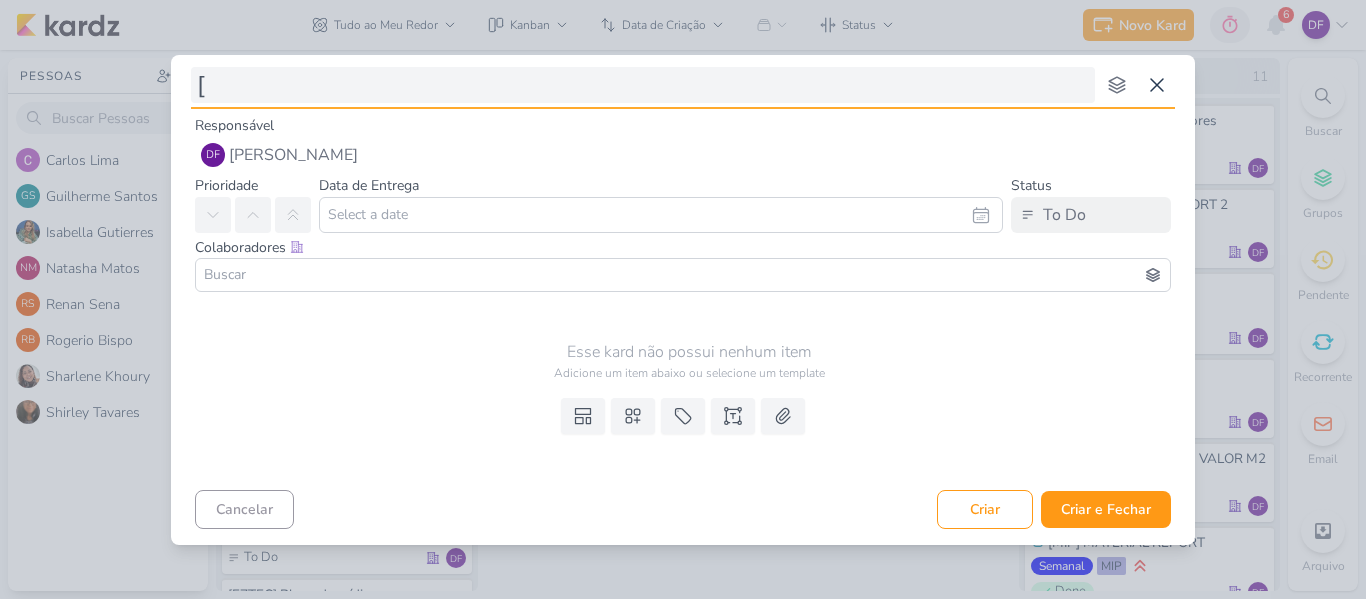 type on "[K" 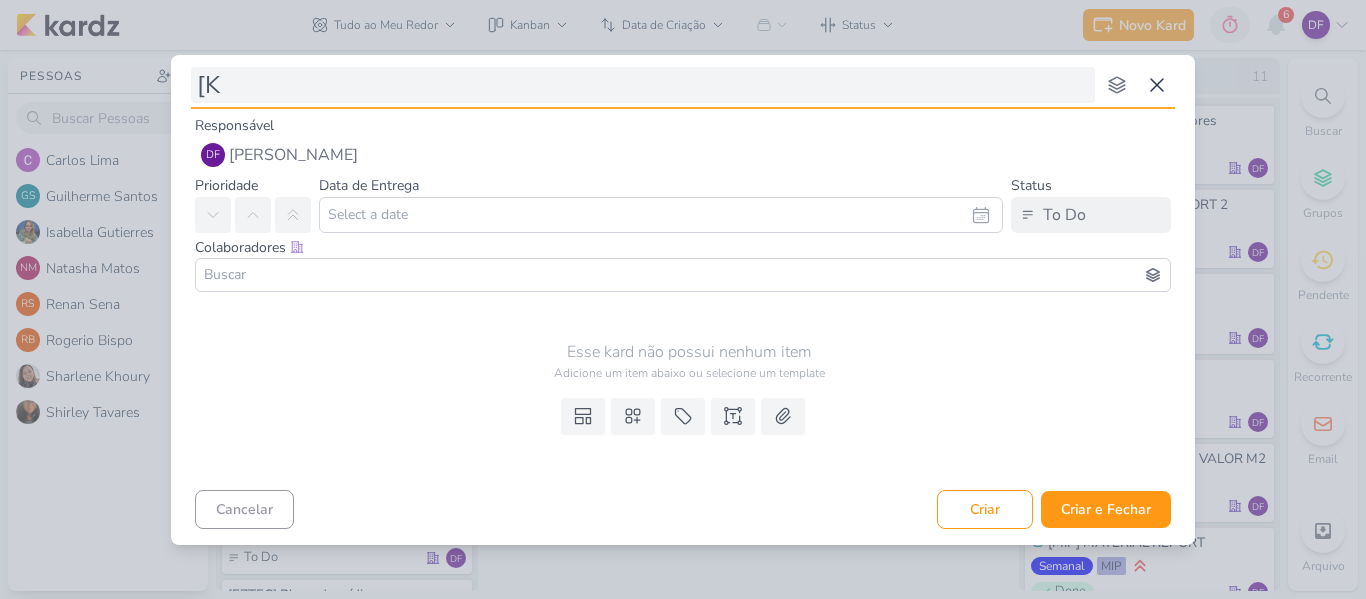 type 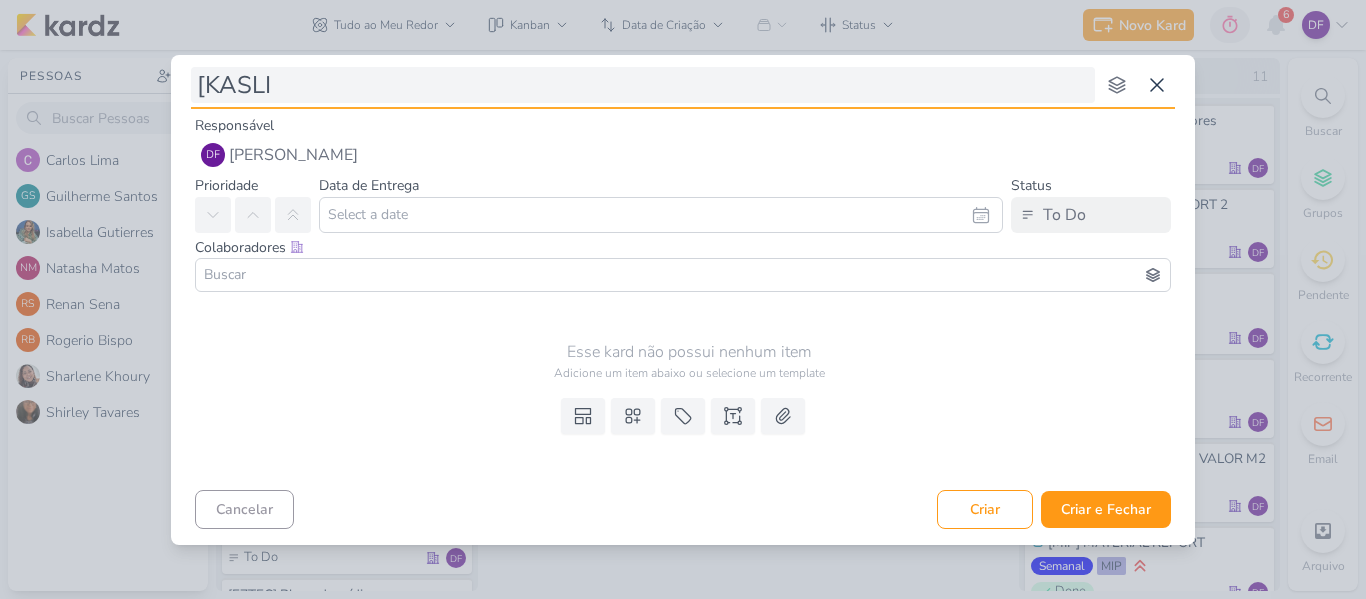 type on "[KASLIK" 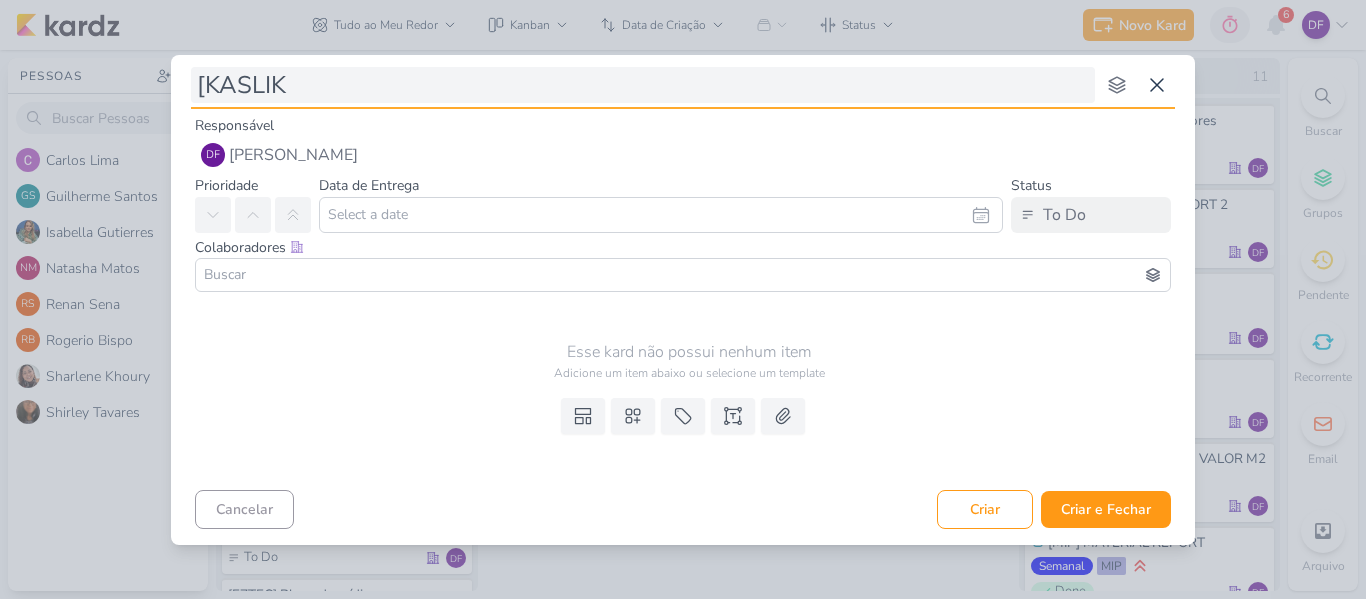 type 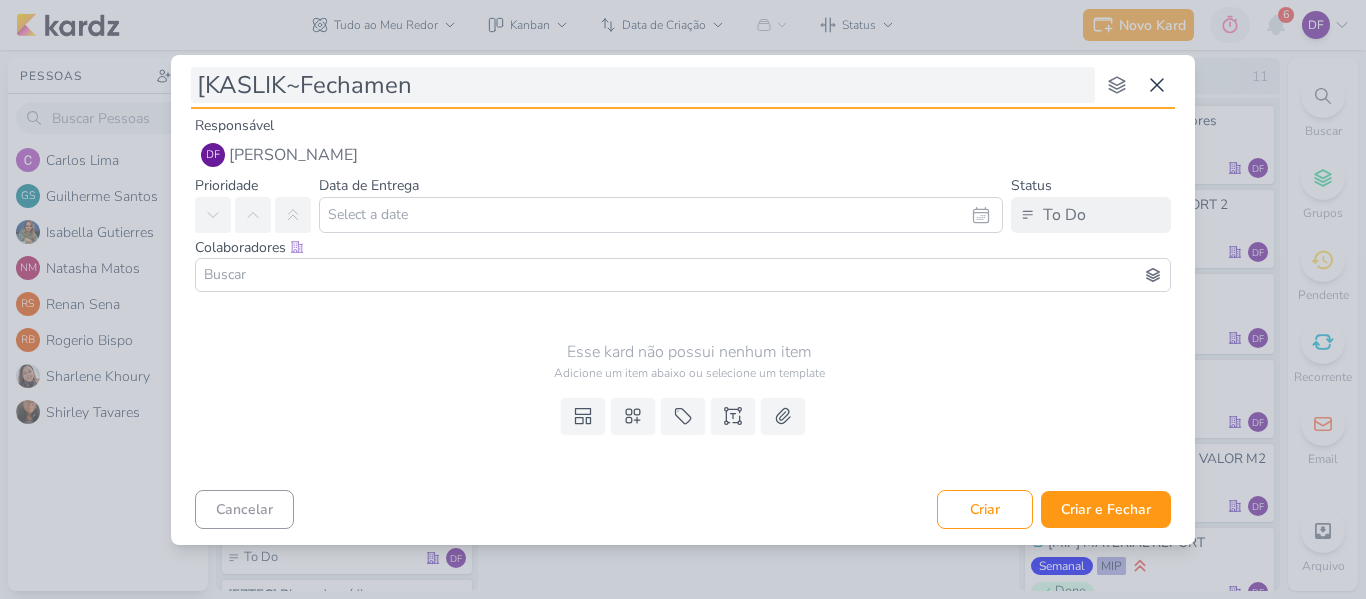 type on "[KASLIK~Fechame" 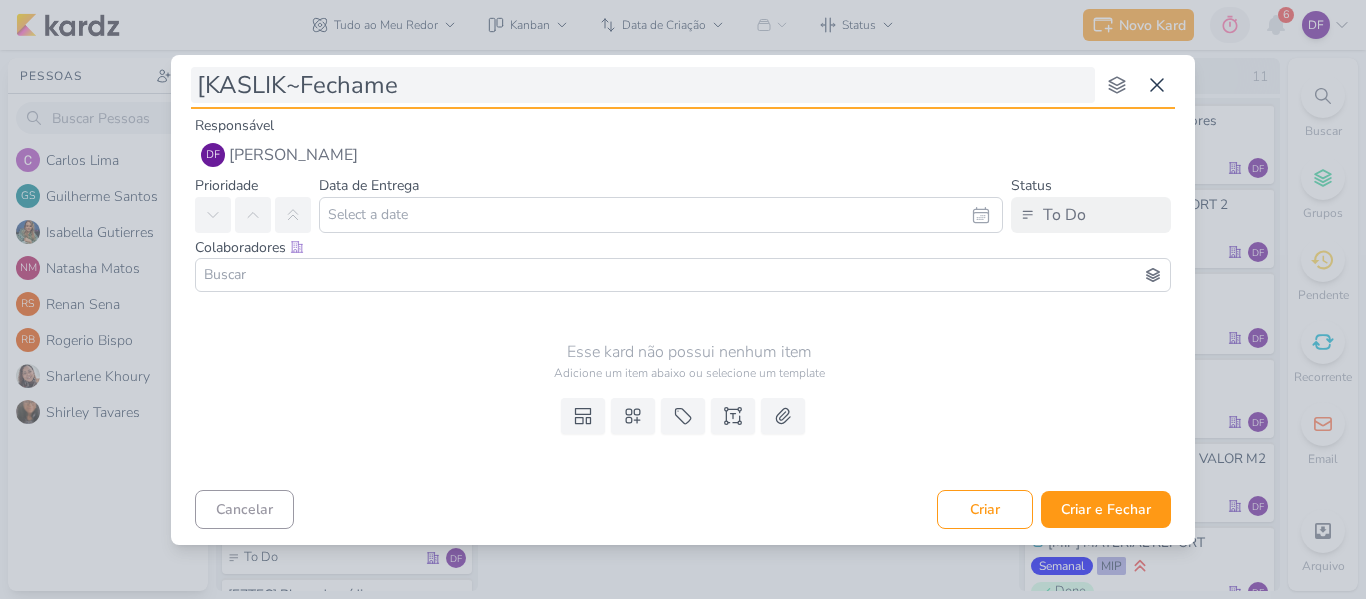 type 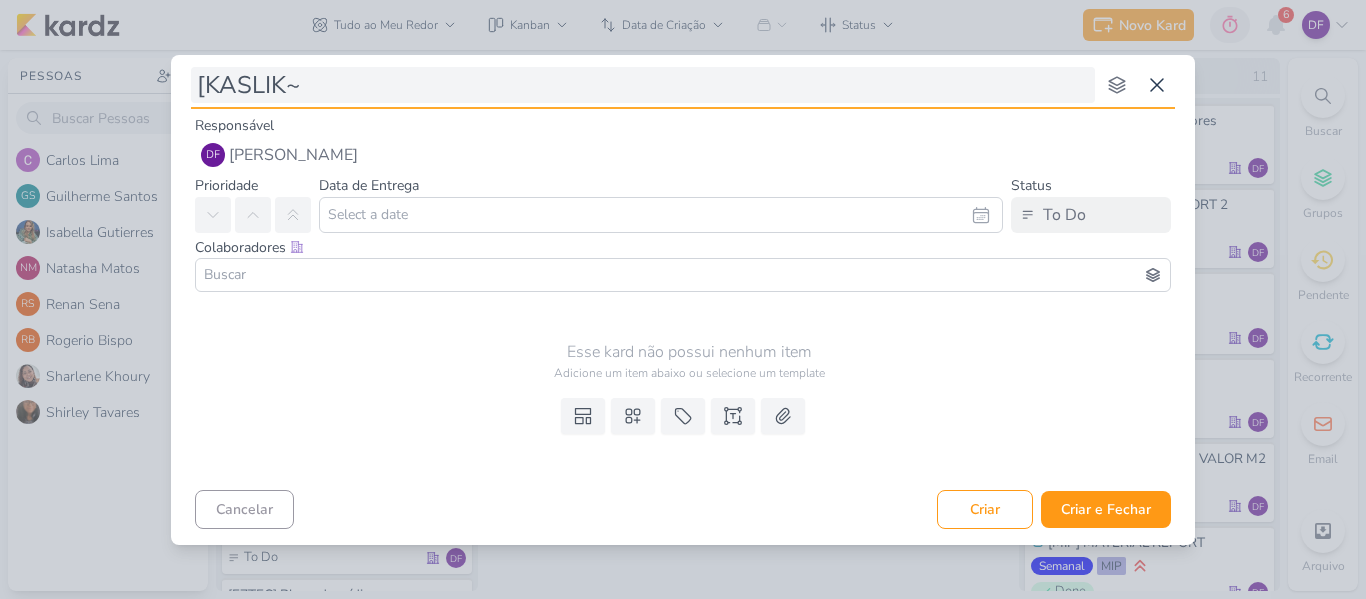 type on "[KASLIK" 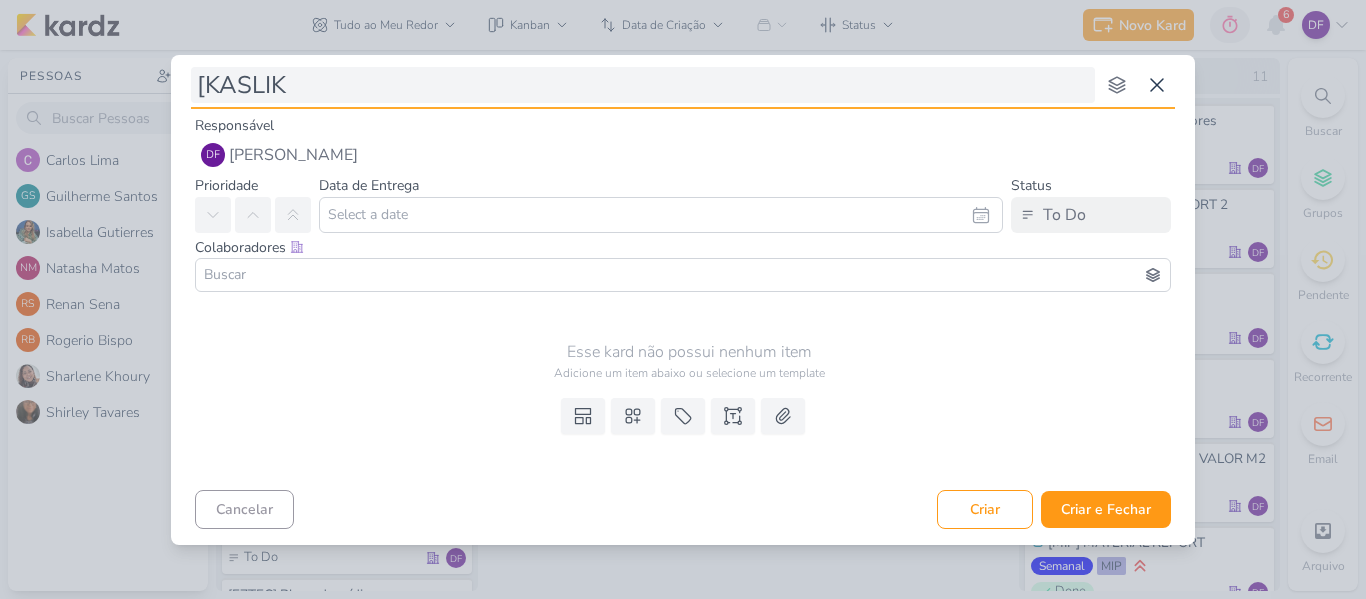 type 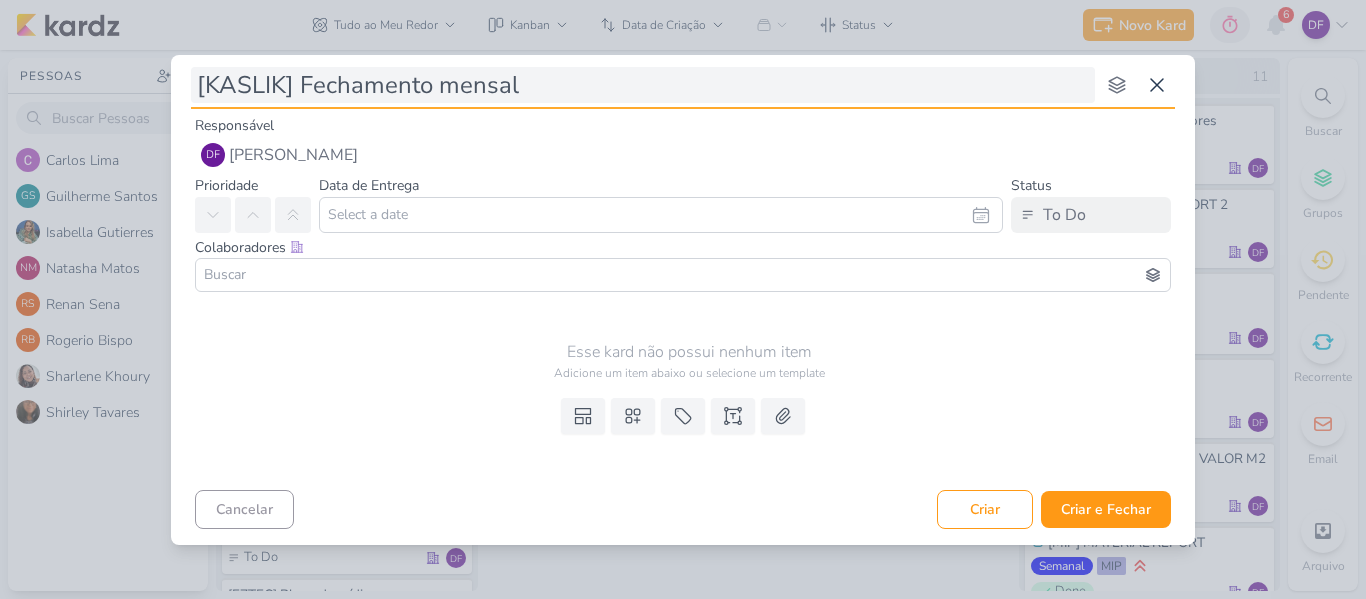 type on "[KASLIK] Fechamento mensal" 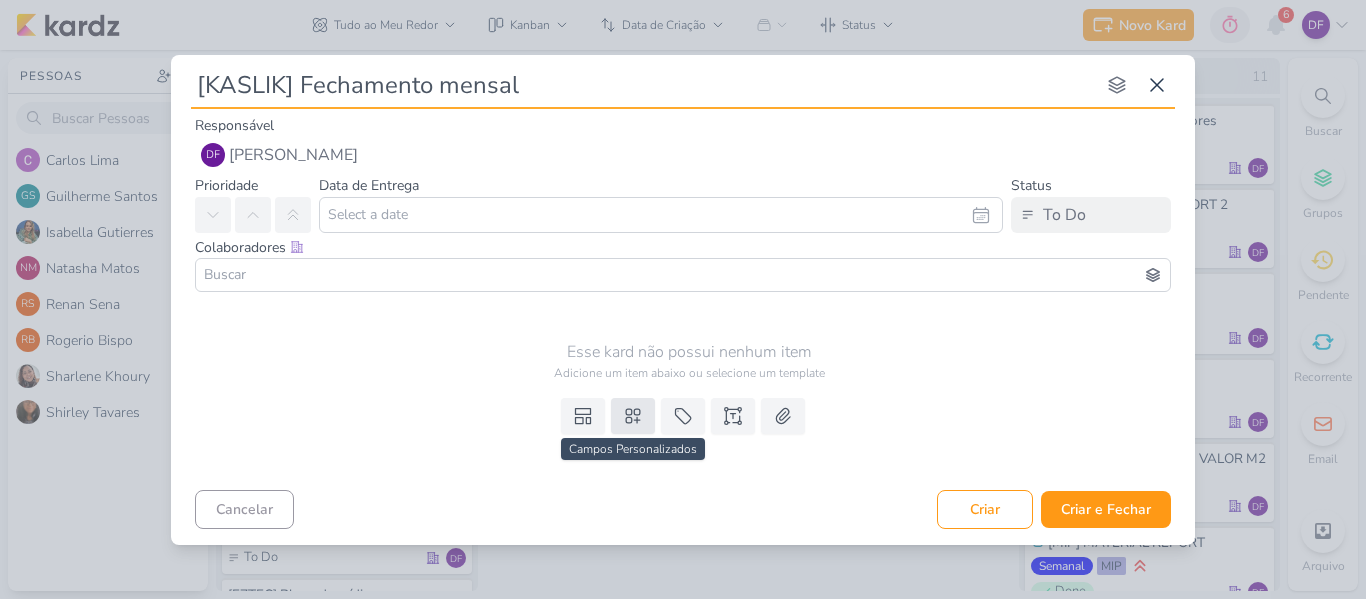 type on "[KASLIK] Fechamento mensal" 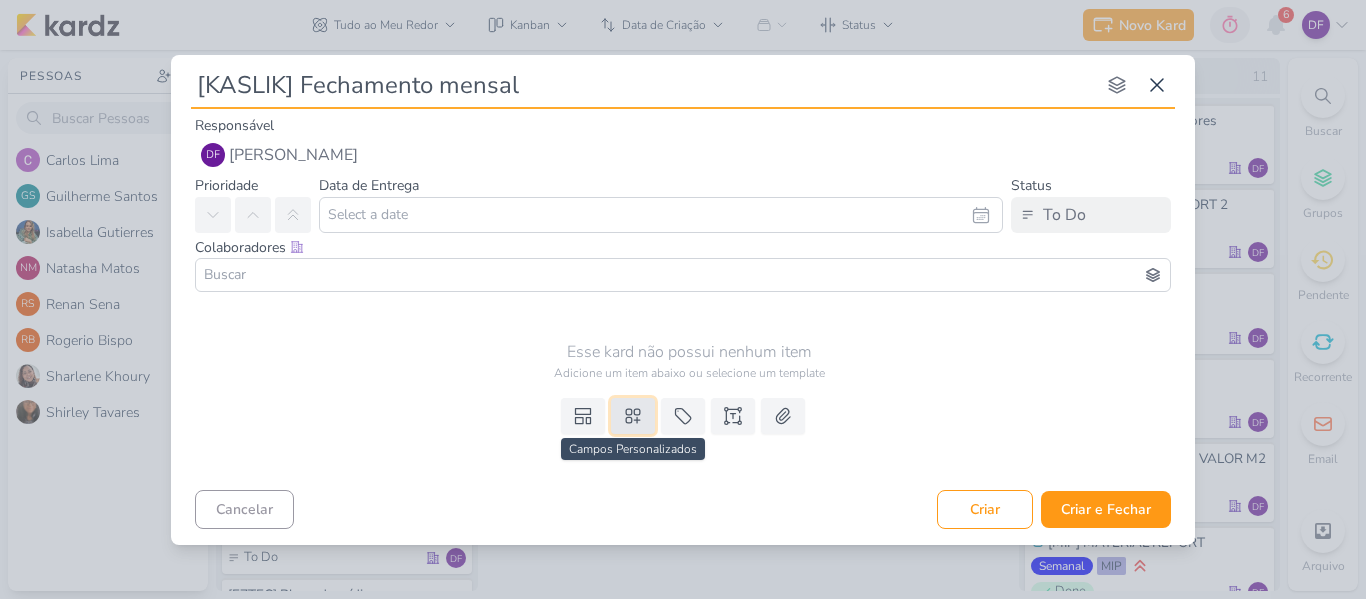 click 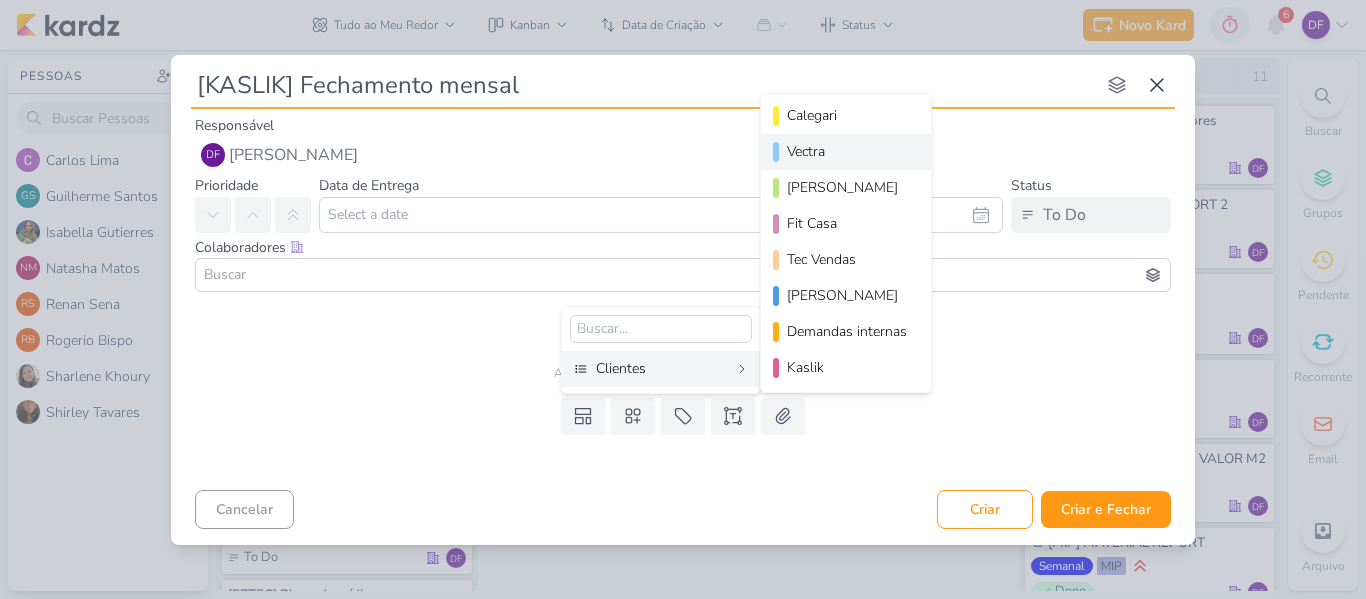 scroll, scrollTop: 290, scrollLeft: 0, axis: vertical 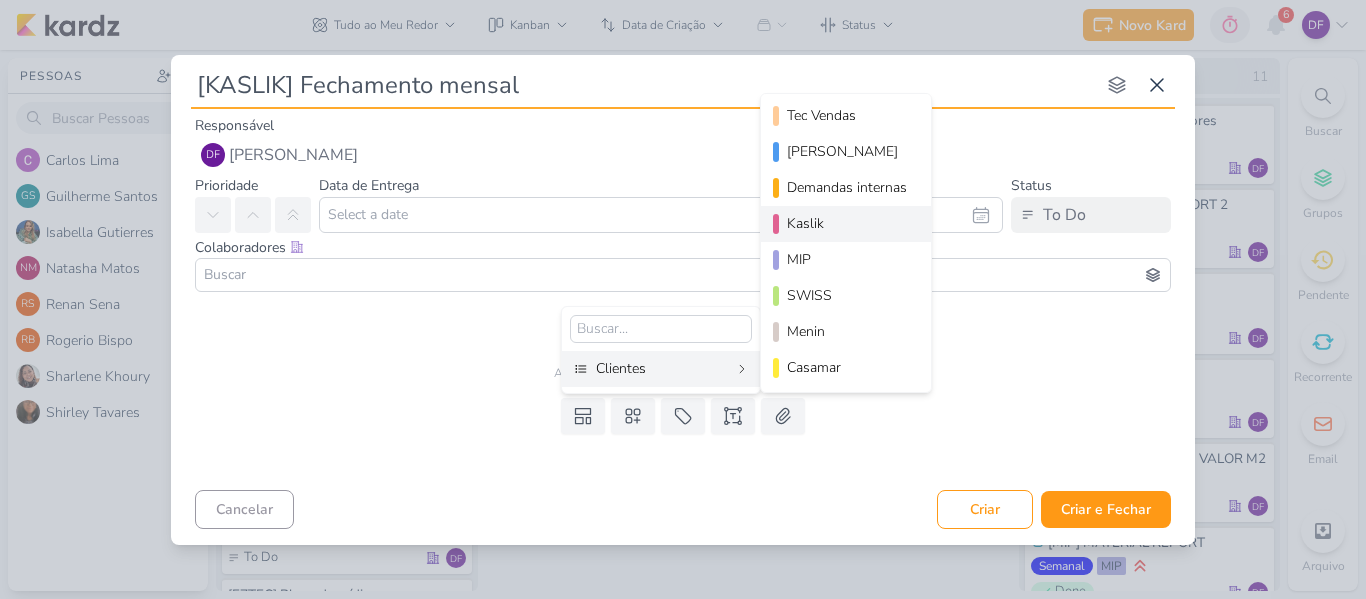 click on "Kaslik" at bounding box center (846, 224) 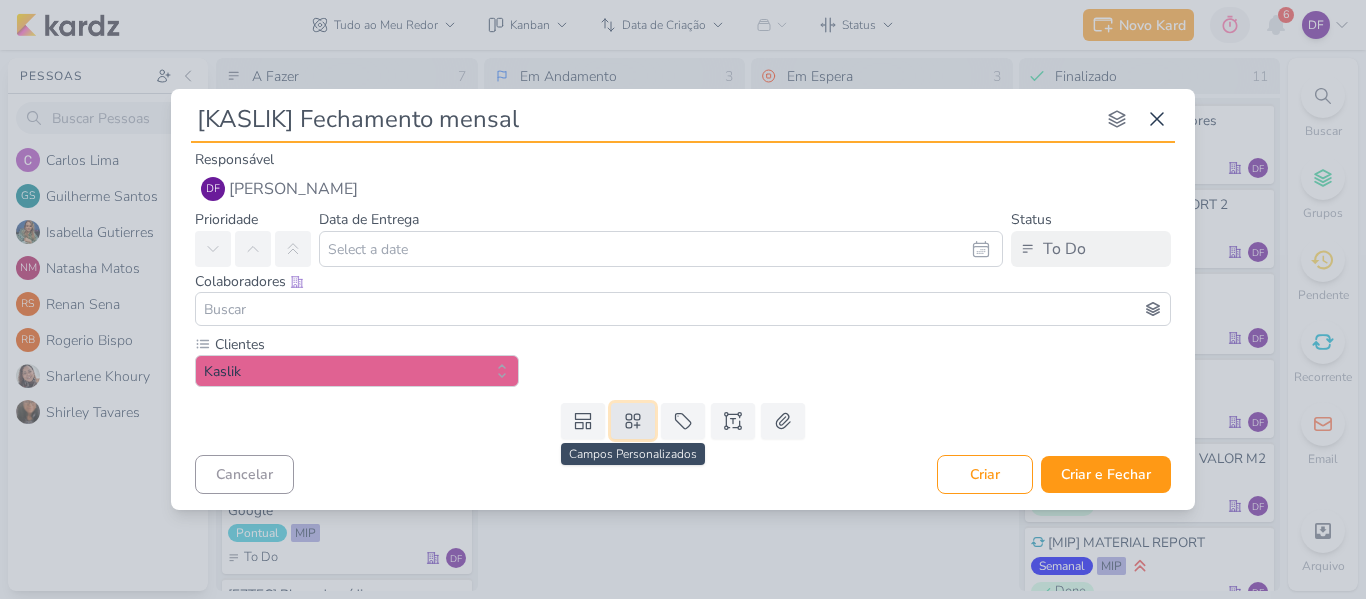 click 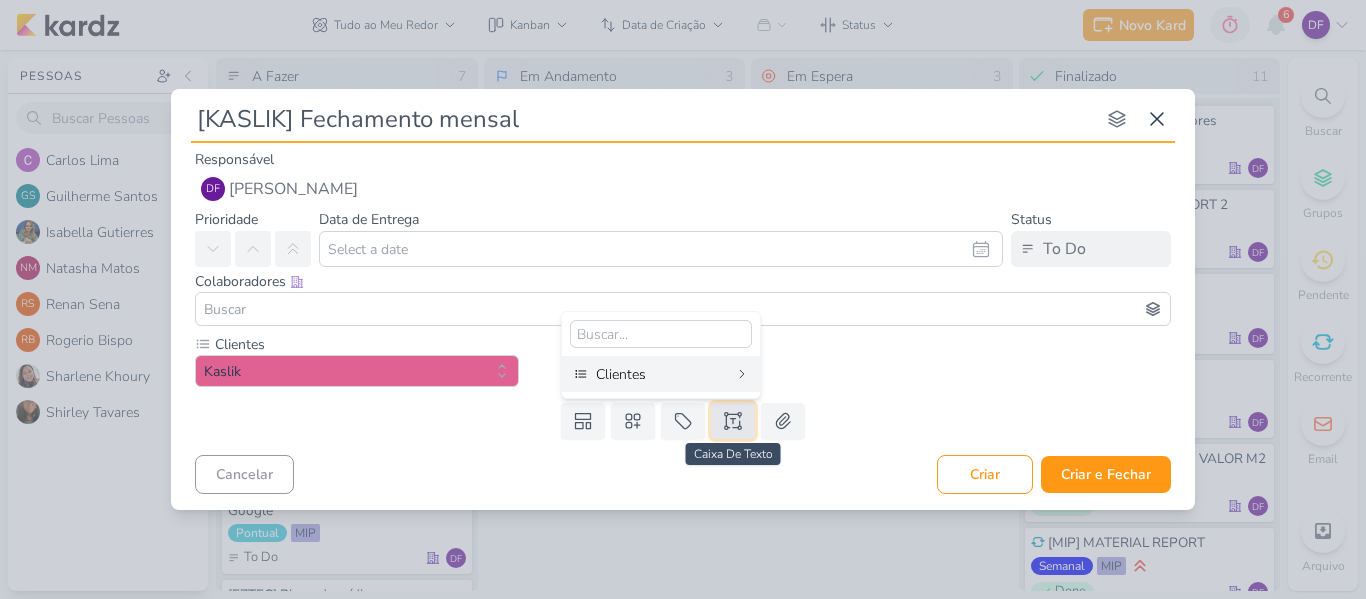click 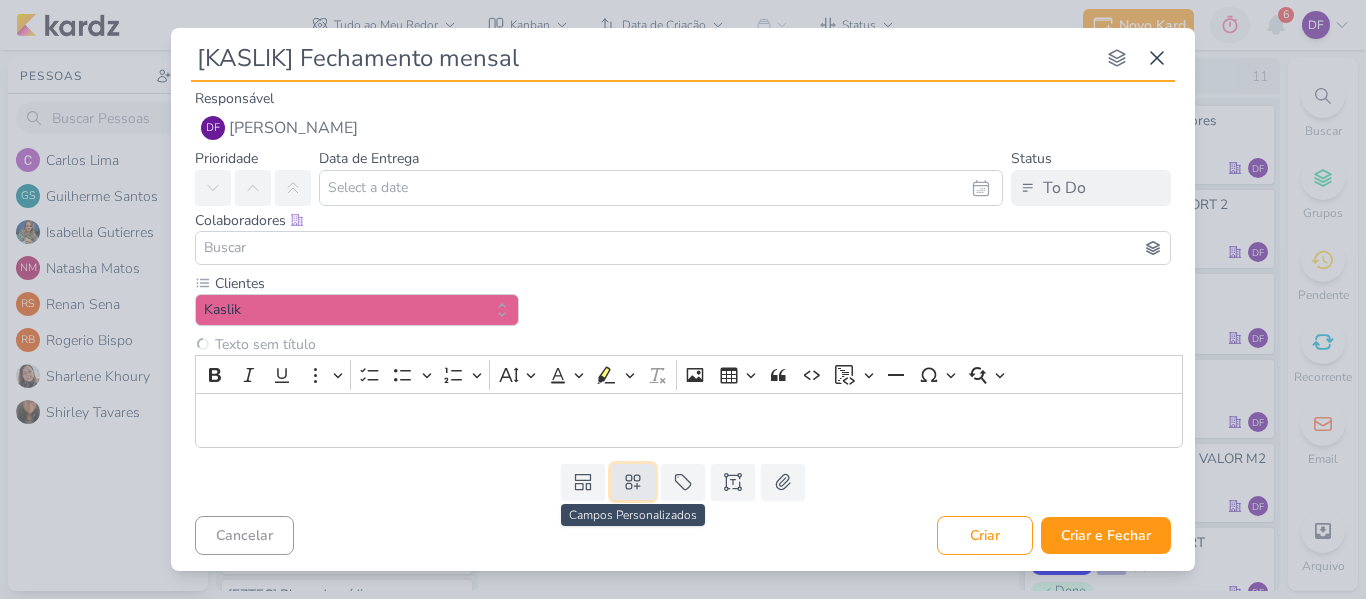 click 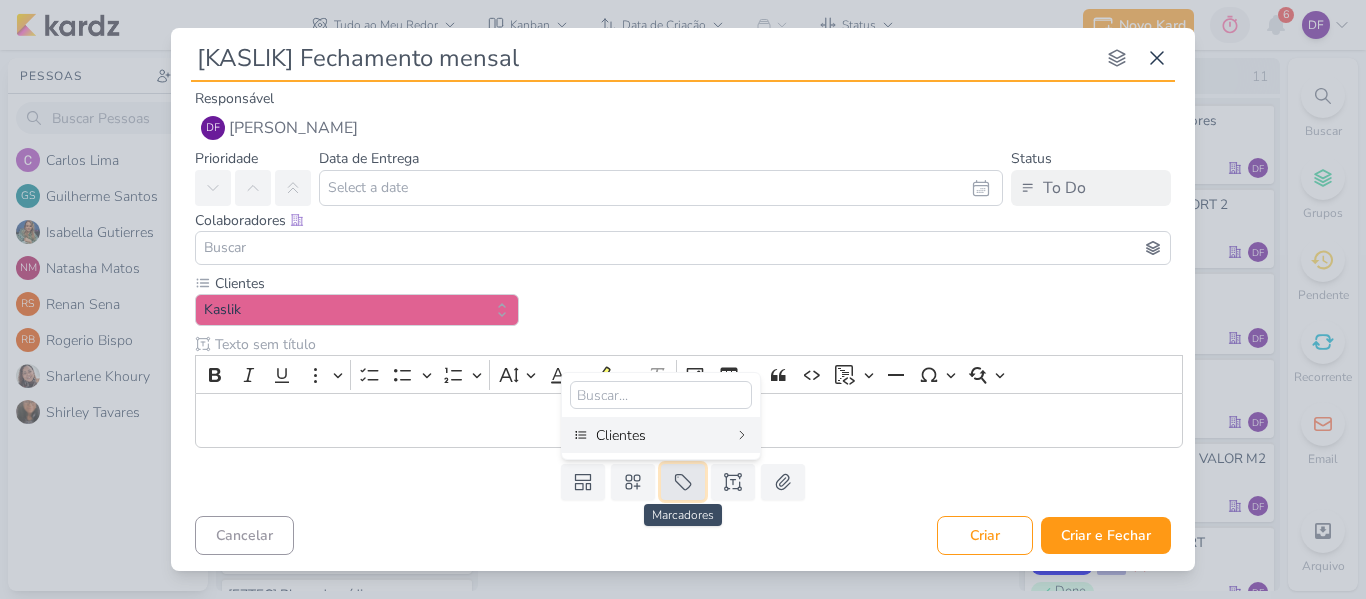 click 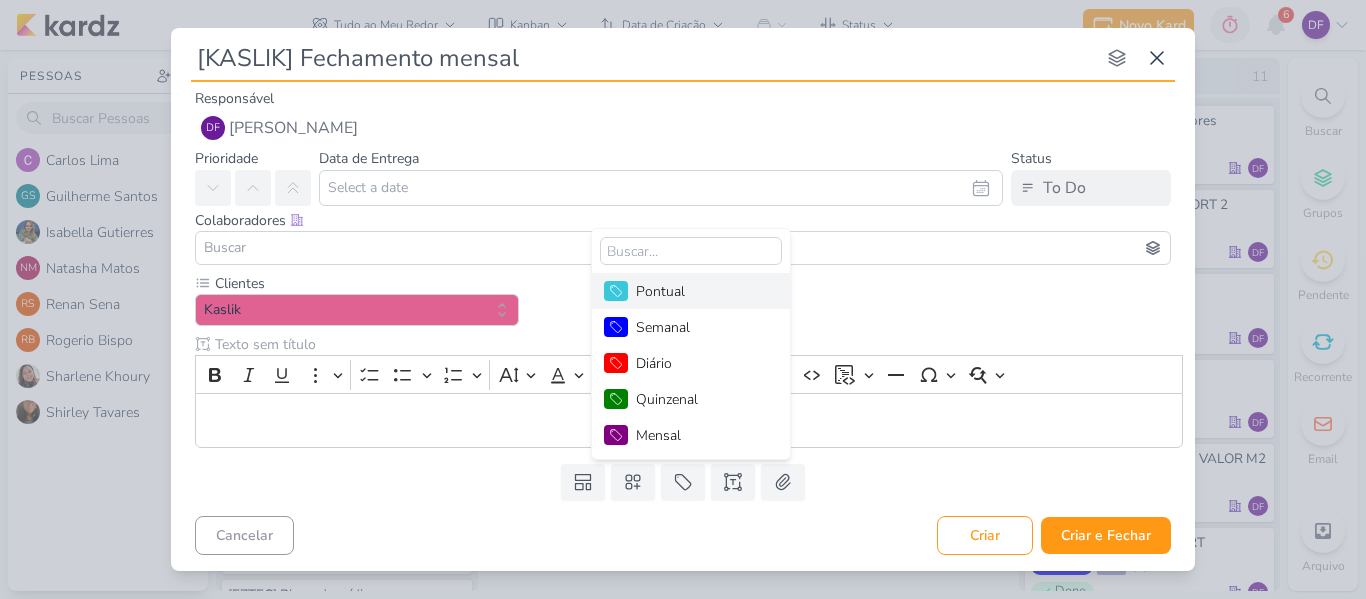 click on "Pontual" at bounding box center [701, 291] 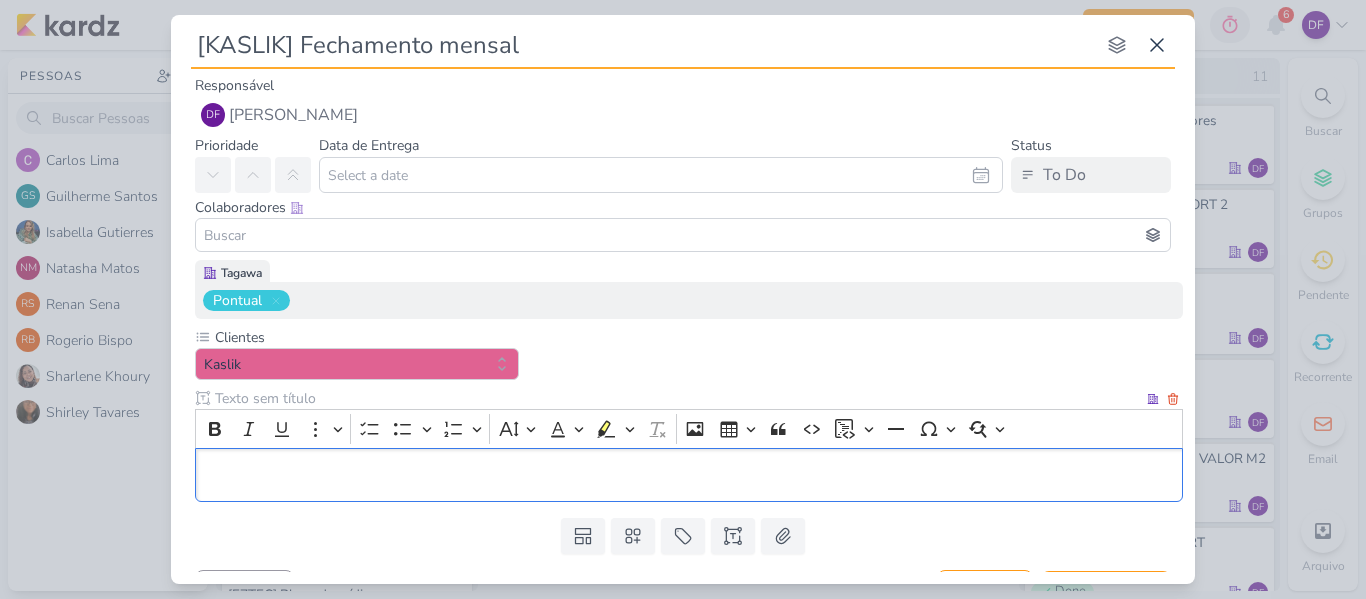 click at bounding box center (689, 475) 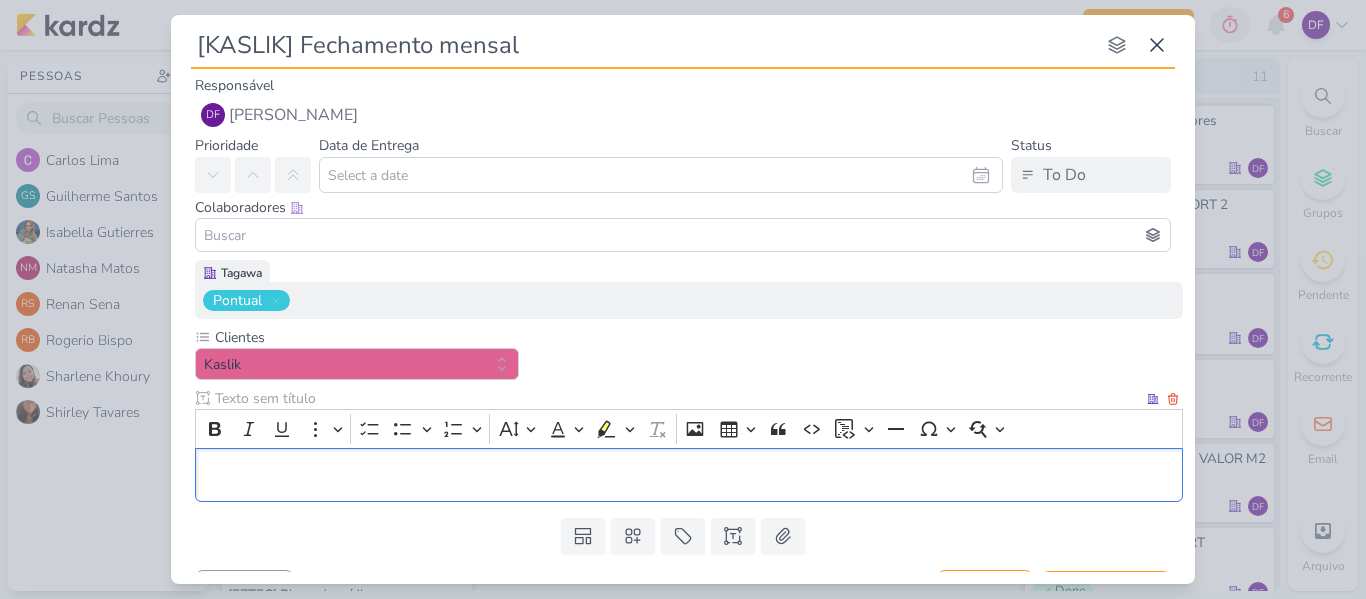 click at bounding box center (689, 475) 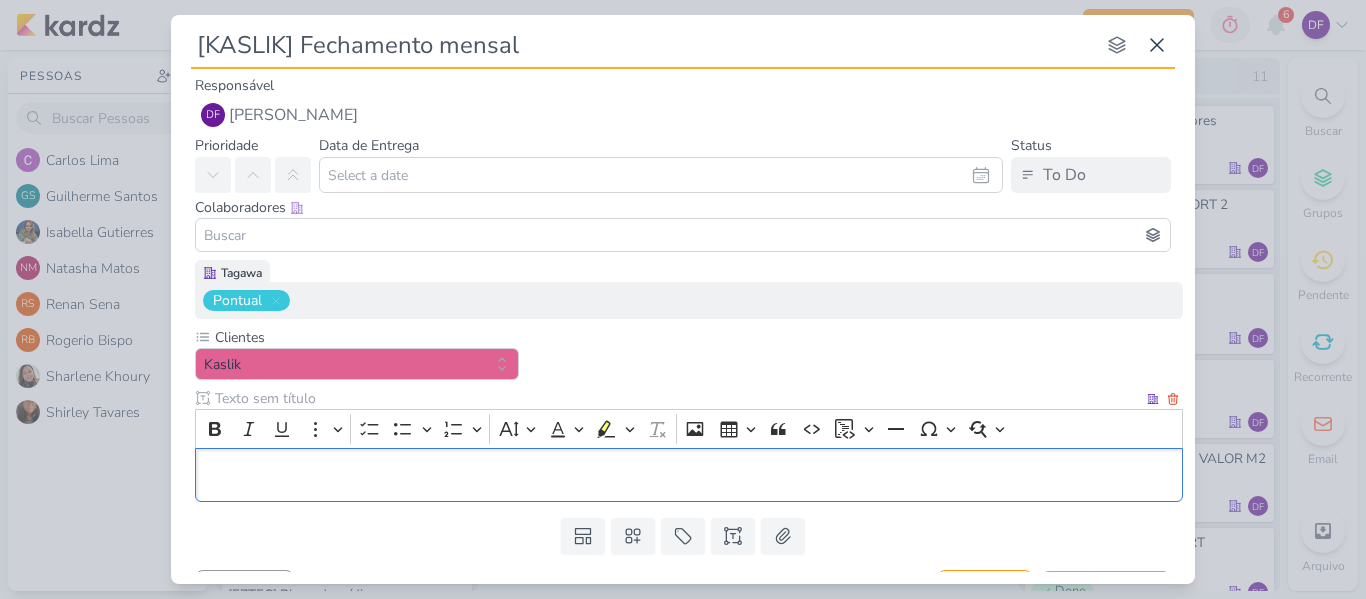 click at bounding box center (689, 475) 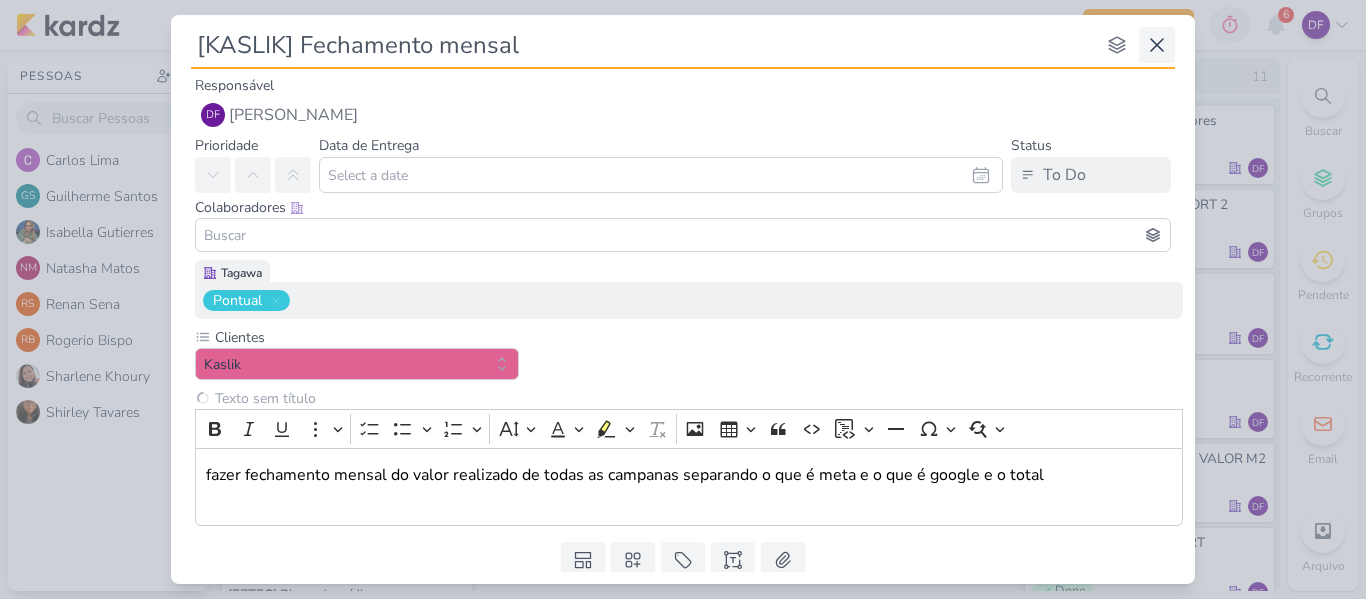 drag, startPoint x: 1181, startPoint y: 22, endPoint x: 1143, endPoint y: 35, distance: 40.16217 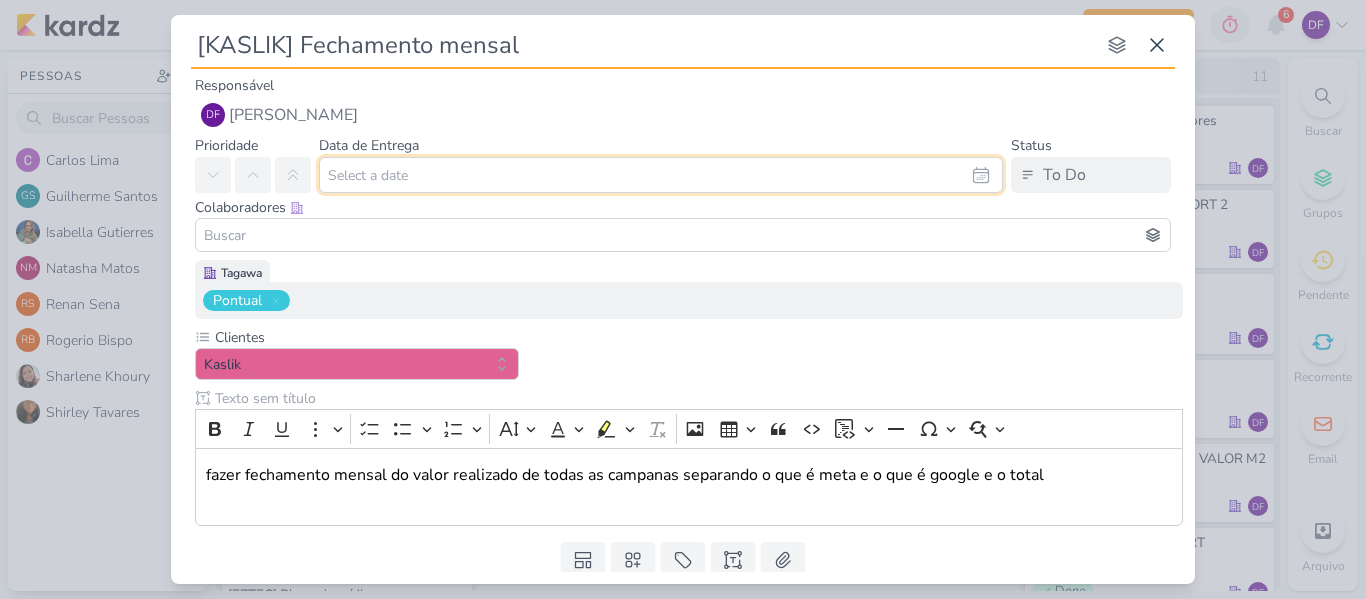 click at bounding box center [661, 175] 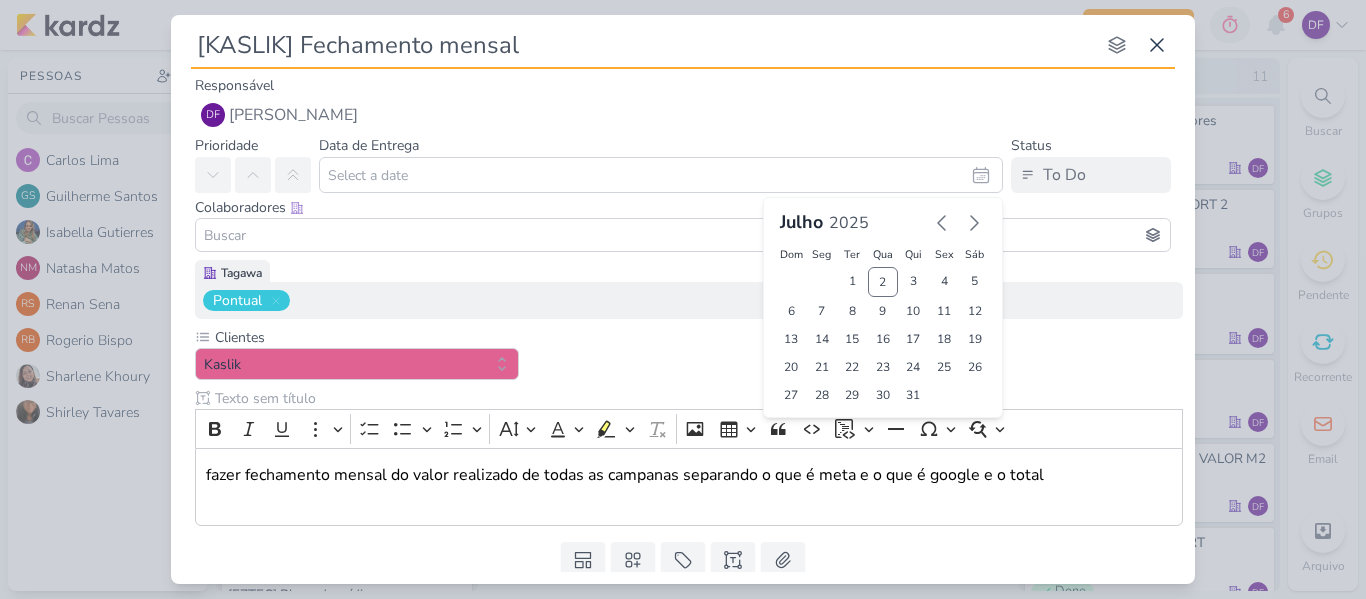 click at bounding box center (683, 235) 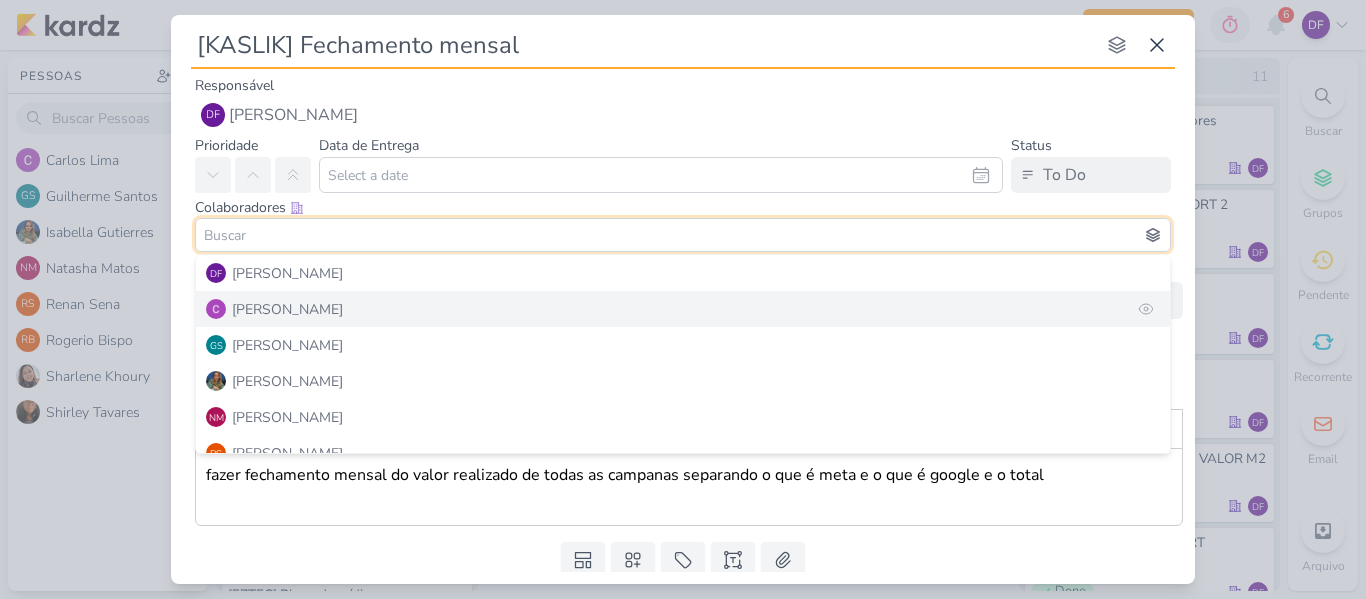click on "[PERSON_NAME]" at bounding box center [287, 309] 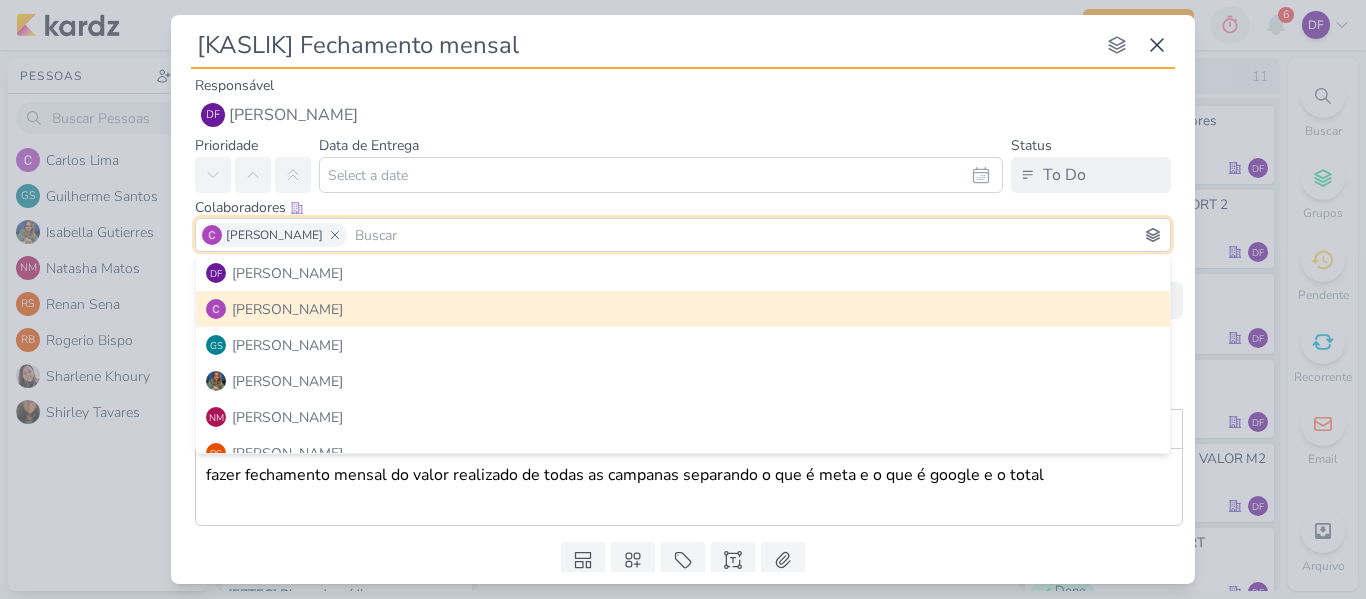 type 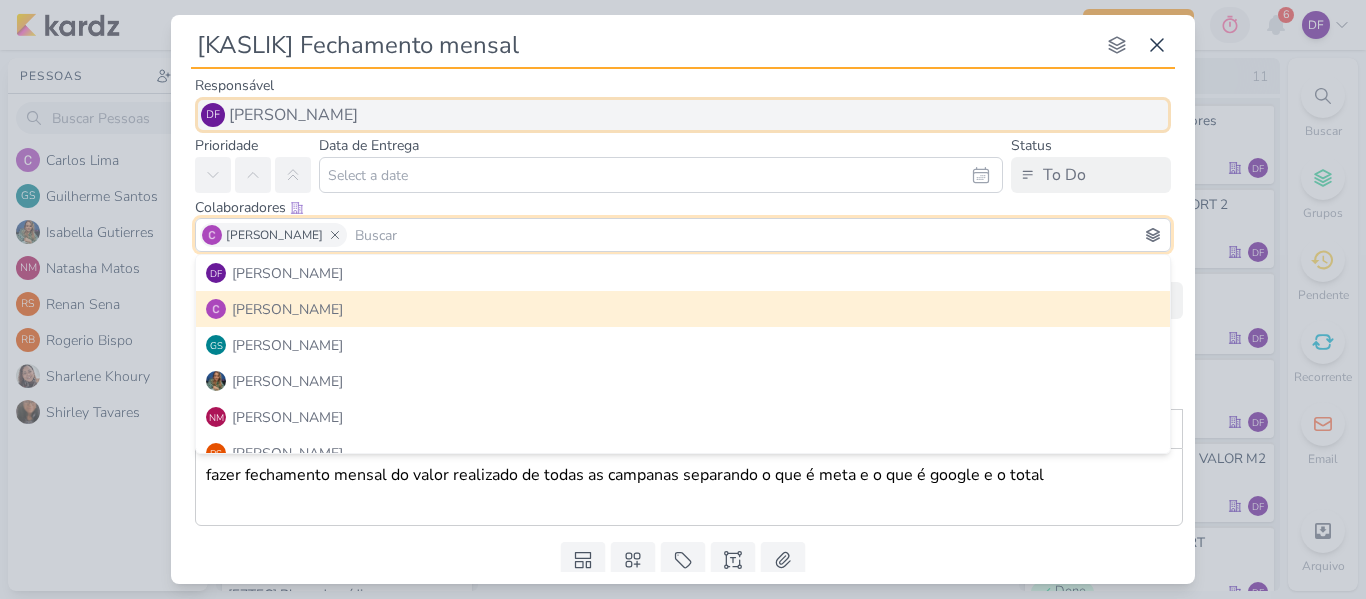click on "DF
[PERSON_NAME]" at bounding box center (683, 115) 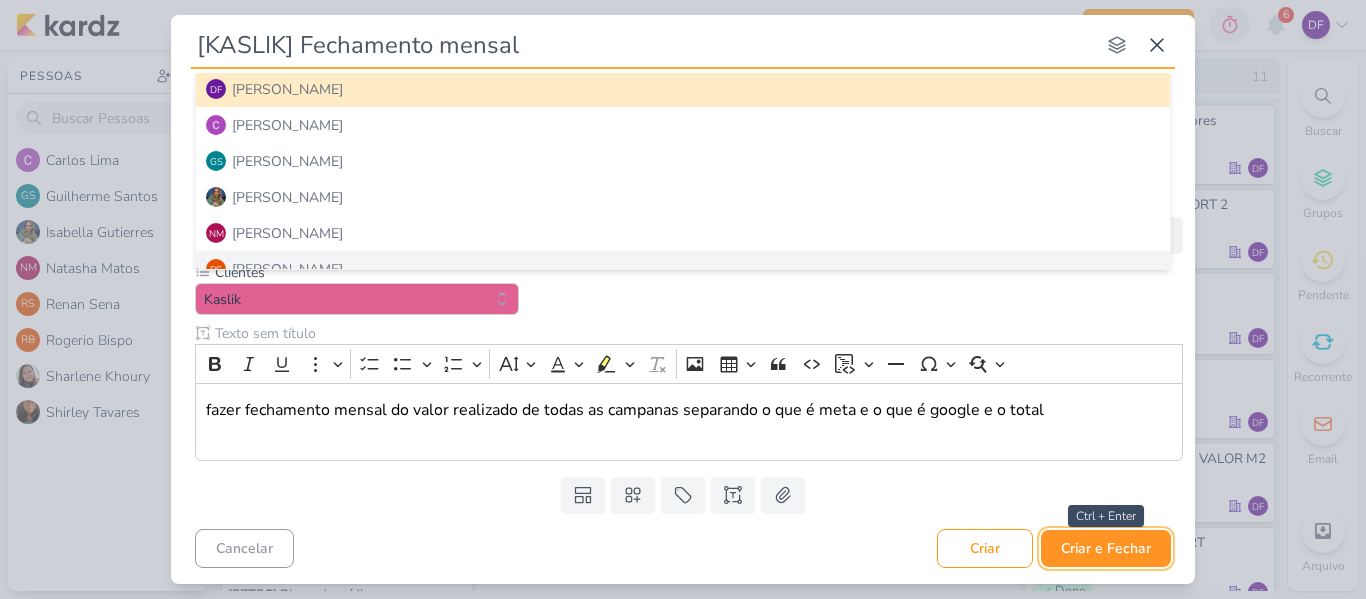 click on "Criar e Fechar" at bounding box center [1106, 548] 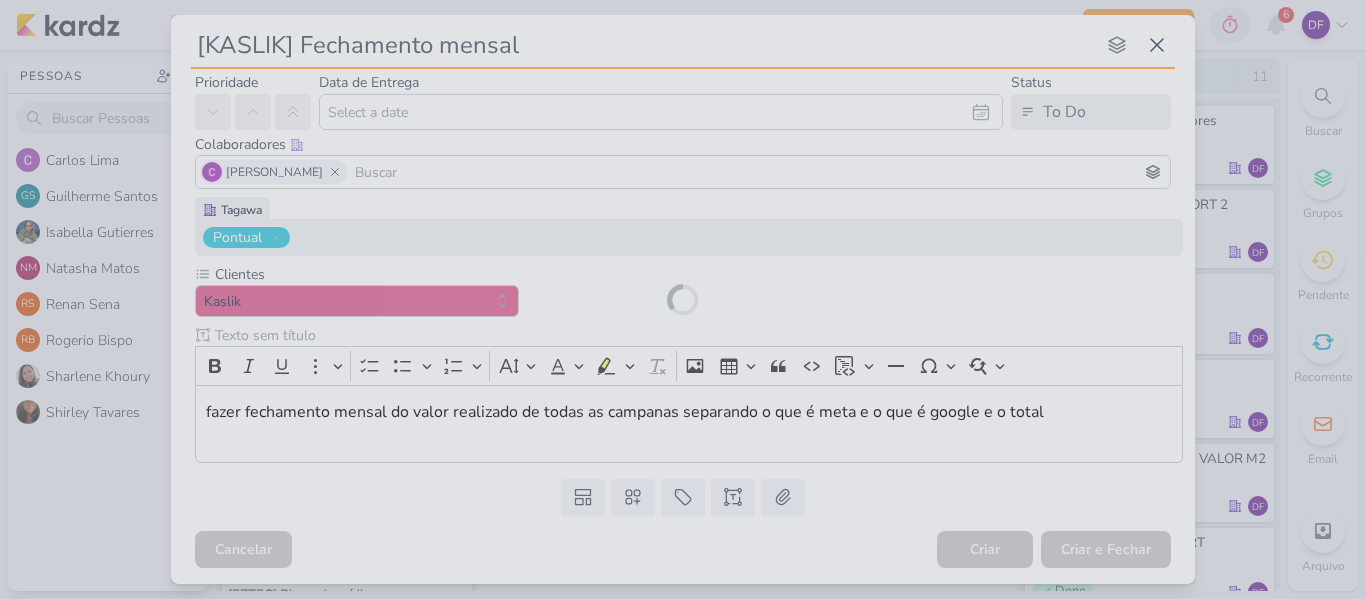 scroll, scrollTop: 63, scrollLeft: 0, axis: vertical 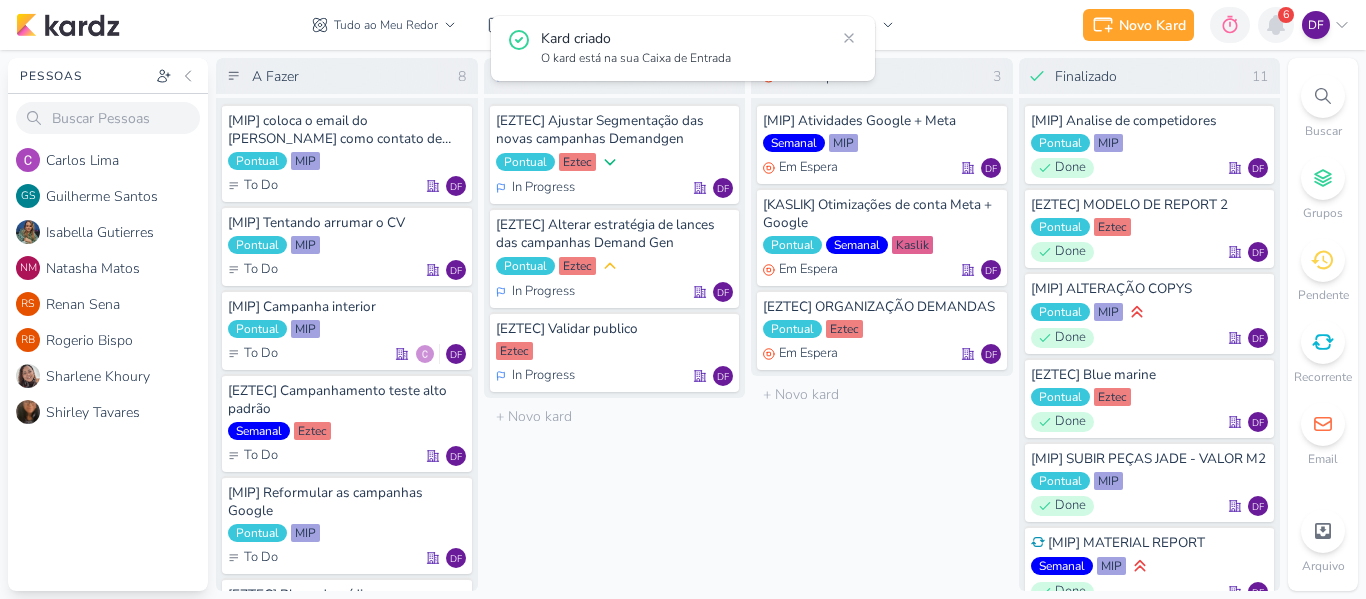 click 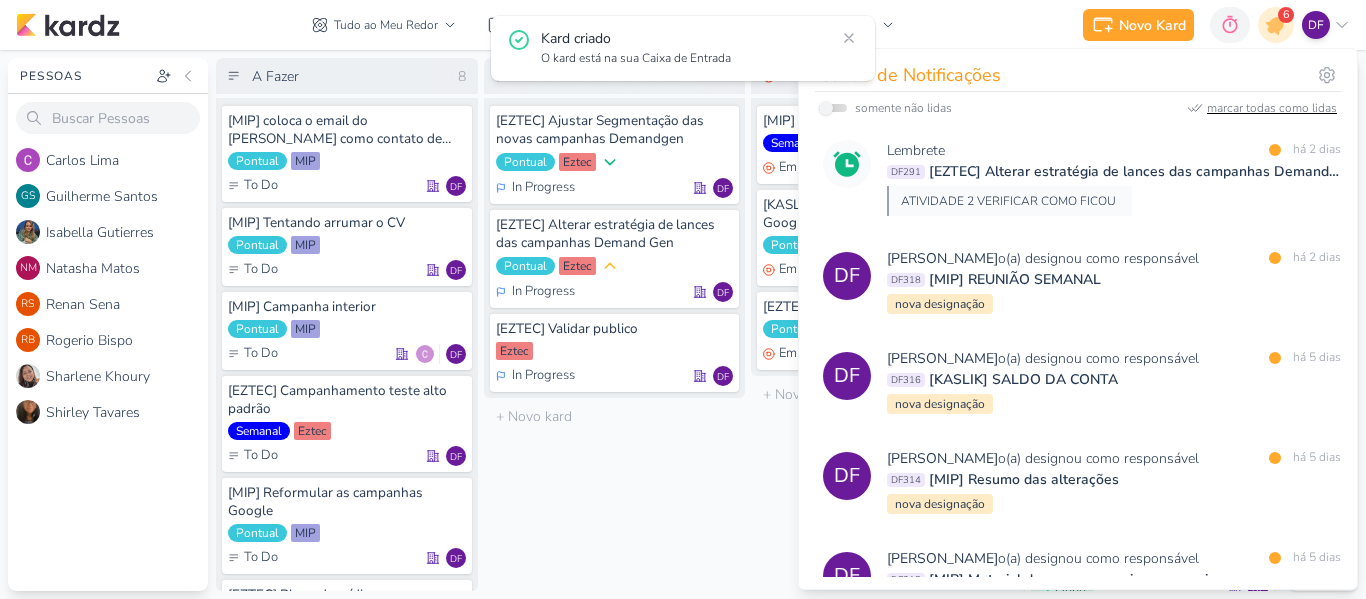 click on "marcar todas como lidas" at bounding box center (1272, 108) 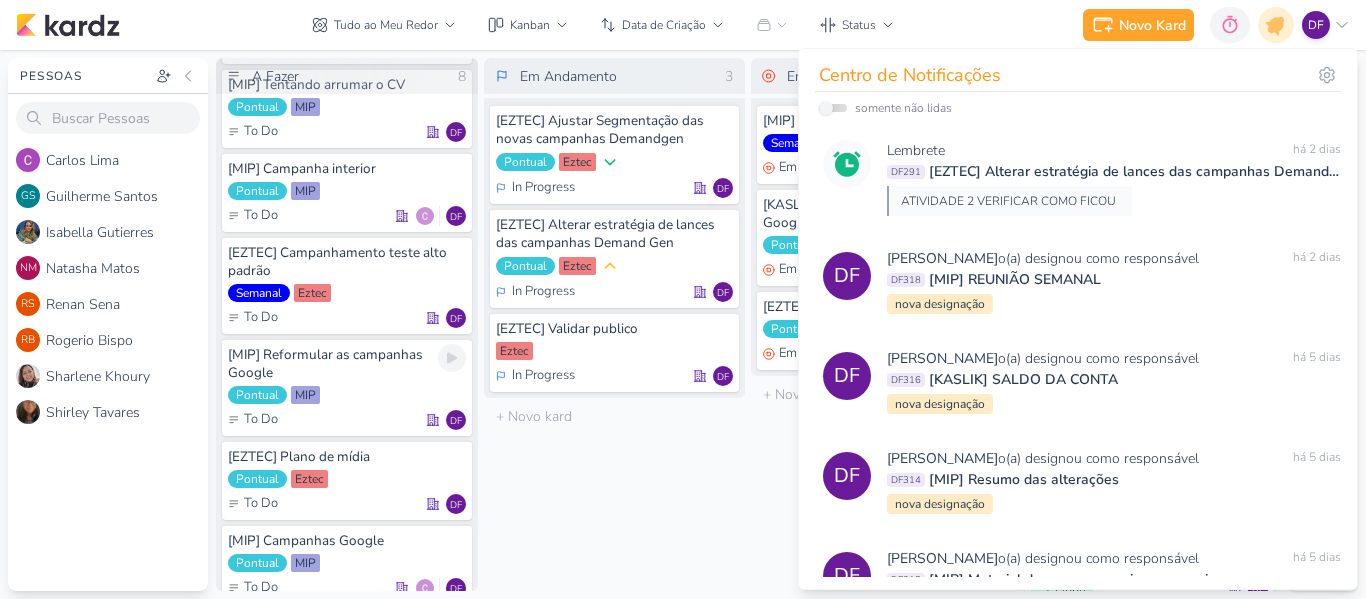 scroll, scrollTop: 278, scrollLeft: 0, axis: vertical 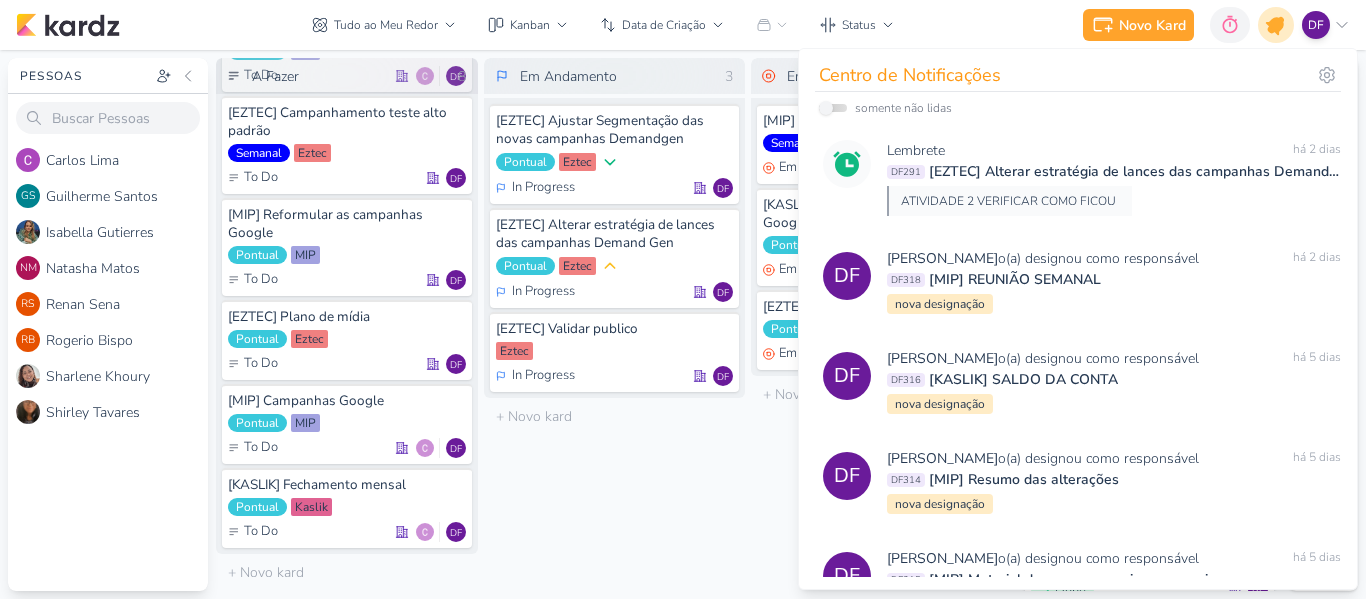 click 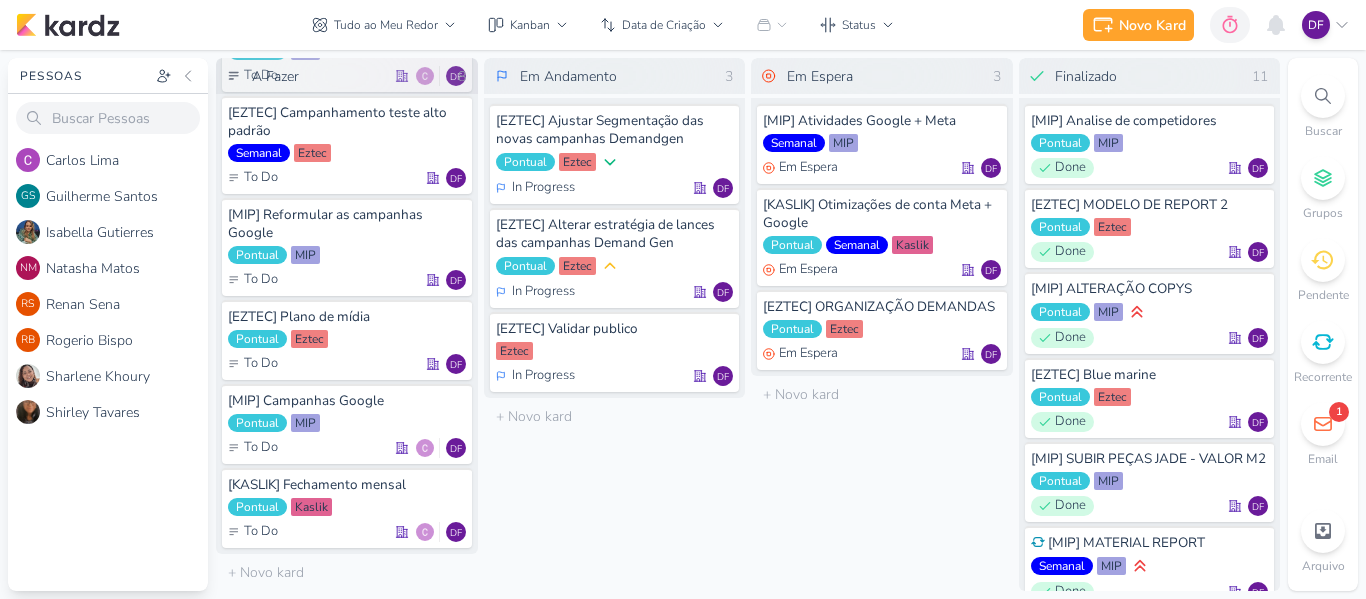 click on "Em Espera
3
[MIP] Atividades Google + Meta
Semanal
MIP
Em Espera
DF" at bounding box center (882, 324) 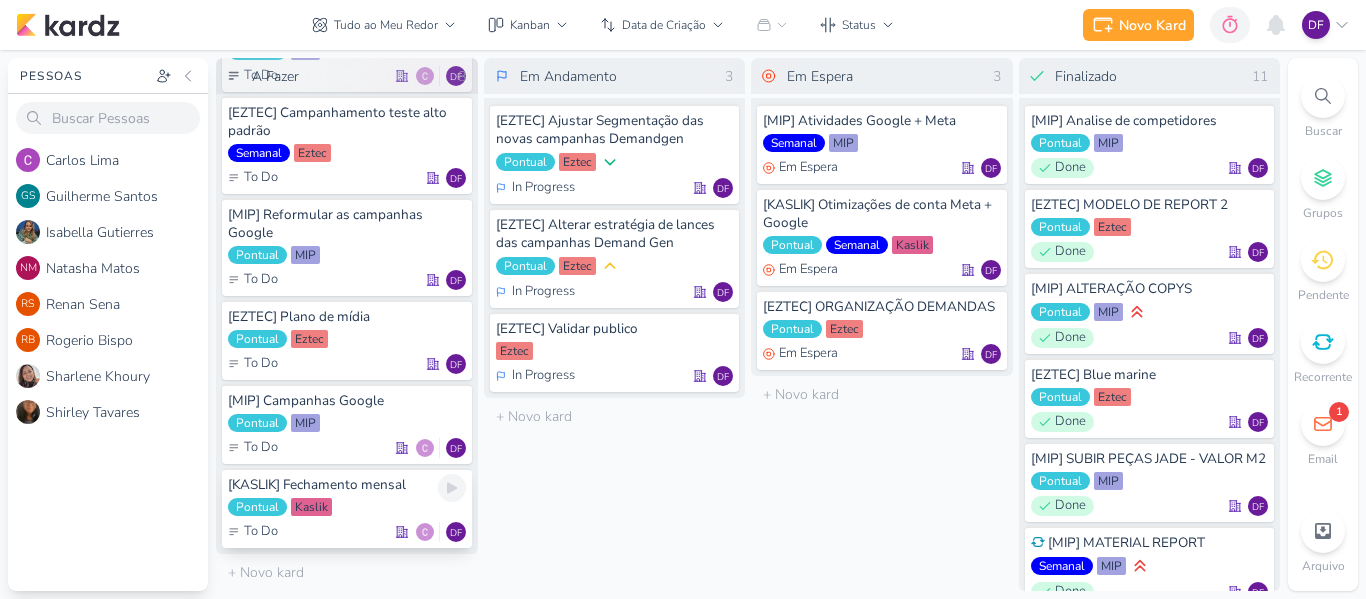 click on "[KASLIK] Fechamento mensal" at bounding box center (347, 485) 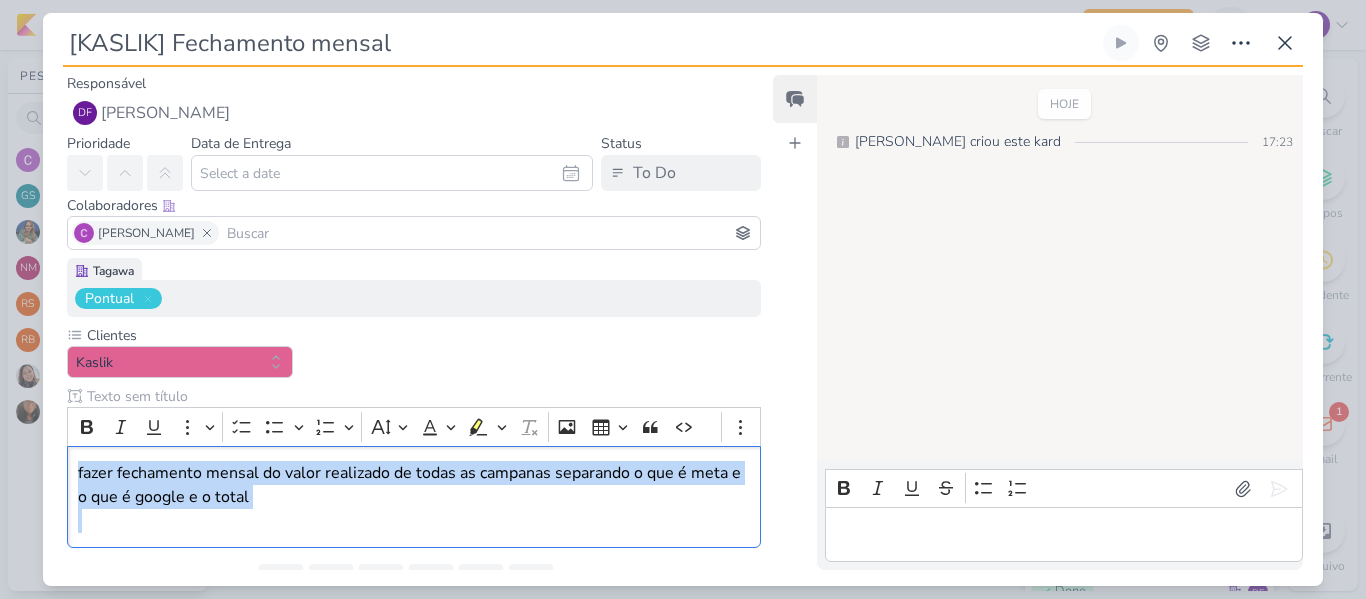 drag, startPoint x: 472, startPoint y: 525, endPoint x: 0, endPoint y: 457, distance: 476.87314 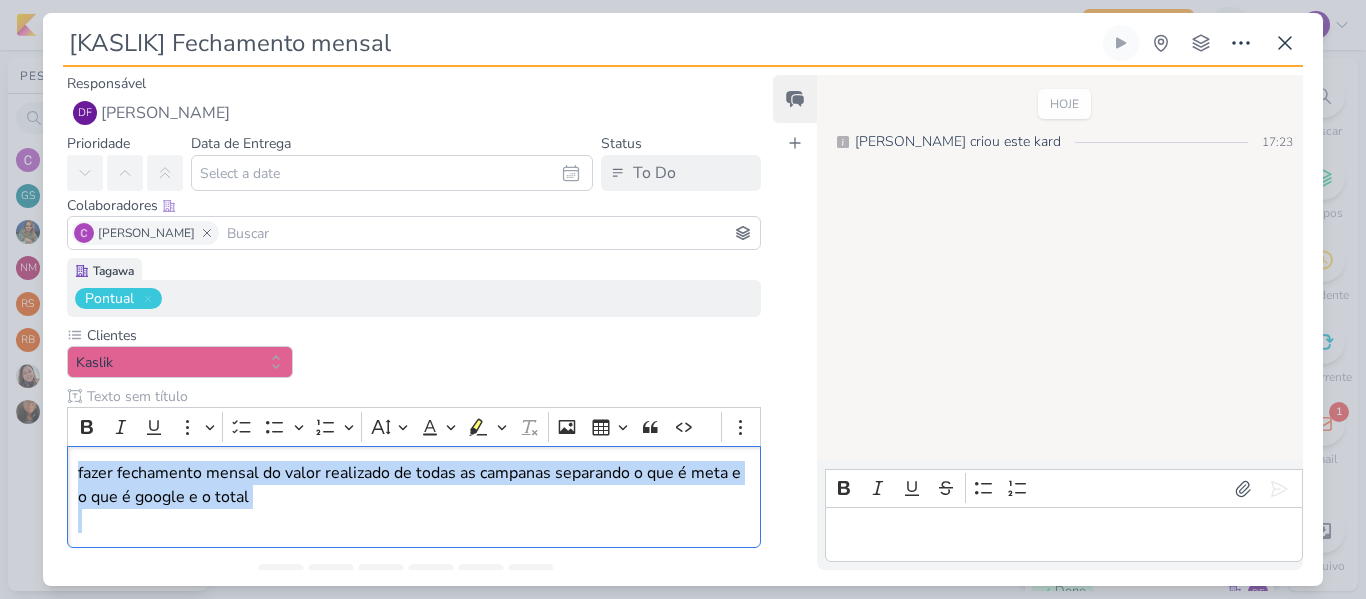 click on "[KASLIK] Fechamento mensal
Criado por mim" at bounding box center [683, 299] 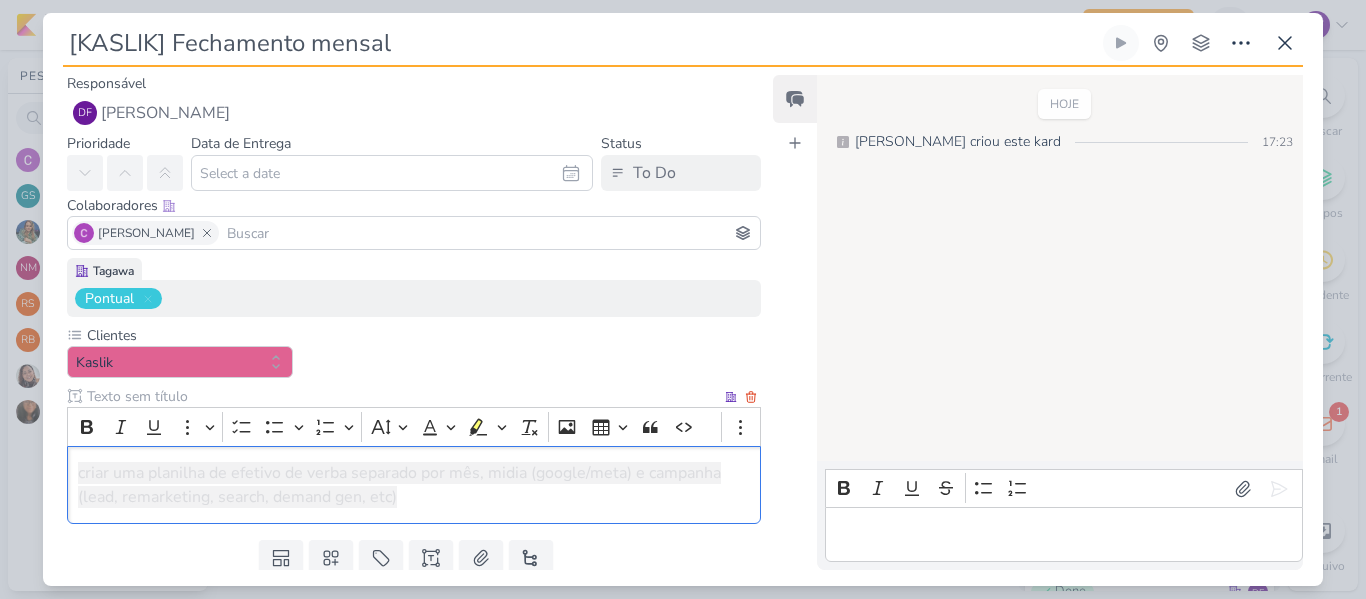 drag, startPoint x: 512, startPoint y: 495, endPoint x: 0, endPoint y: 442, distance: 514.73584 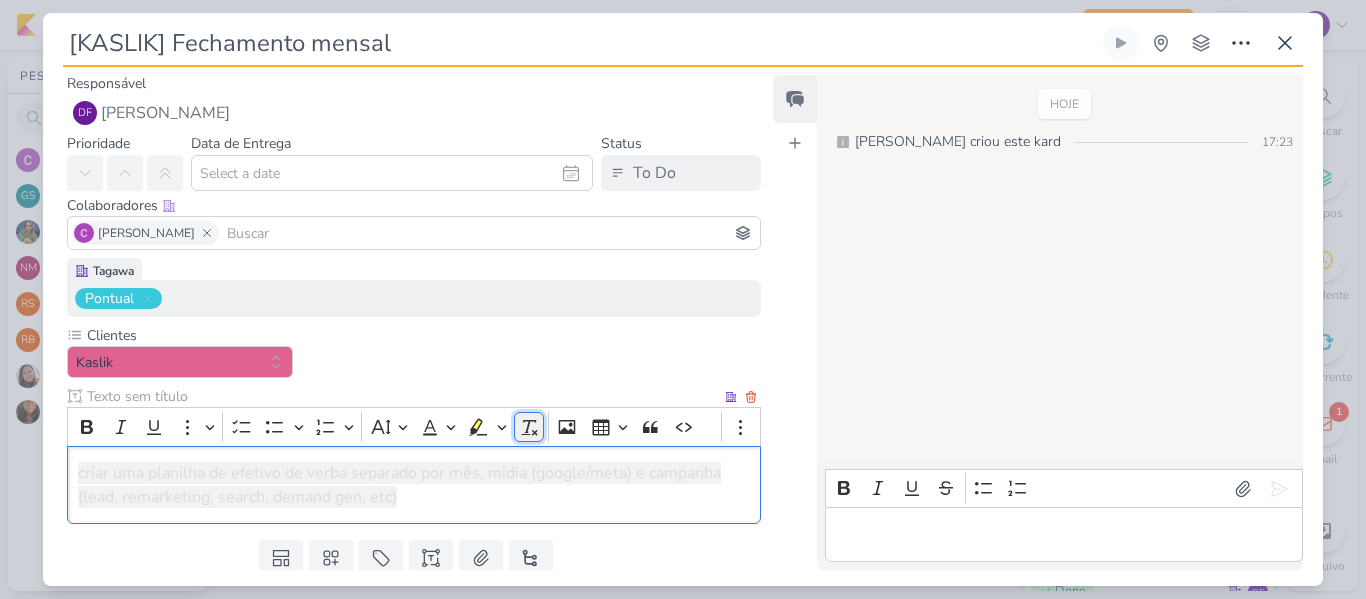 click 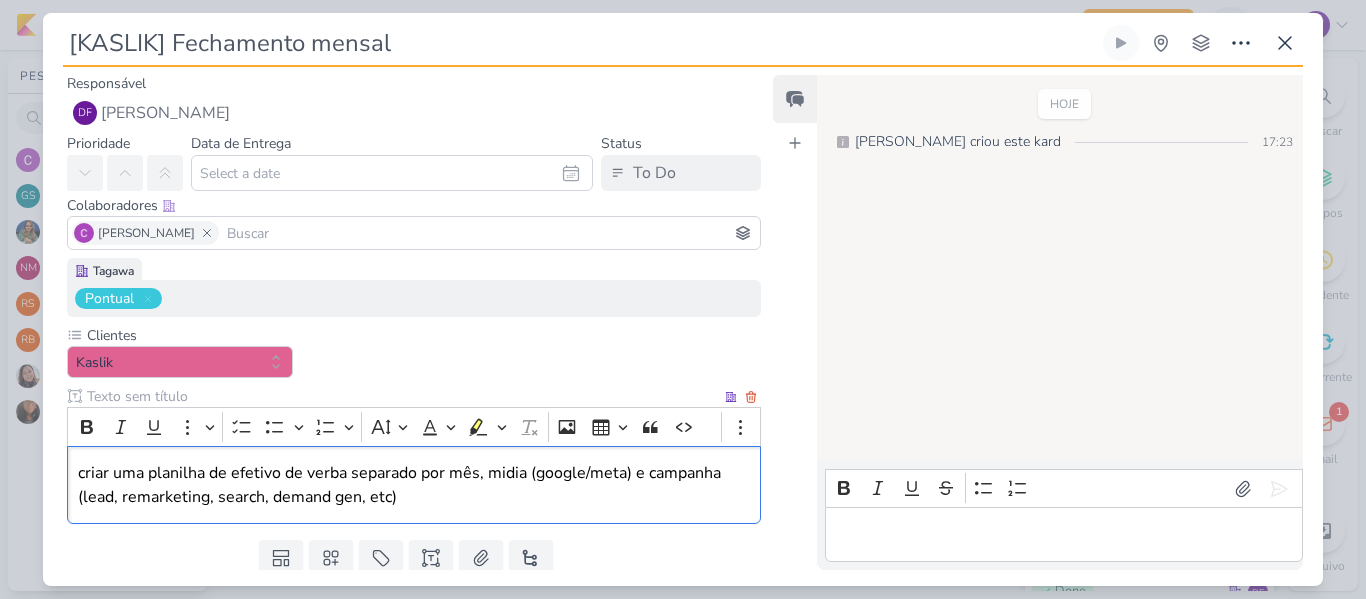 click on "criar uma planilha de efetivo de verba separado por mês, midia (google/meta) e campanha (lead, remarketing, search, demand gen, etc)" at bounding box center [414, 485] 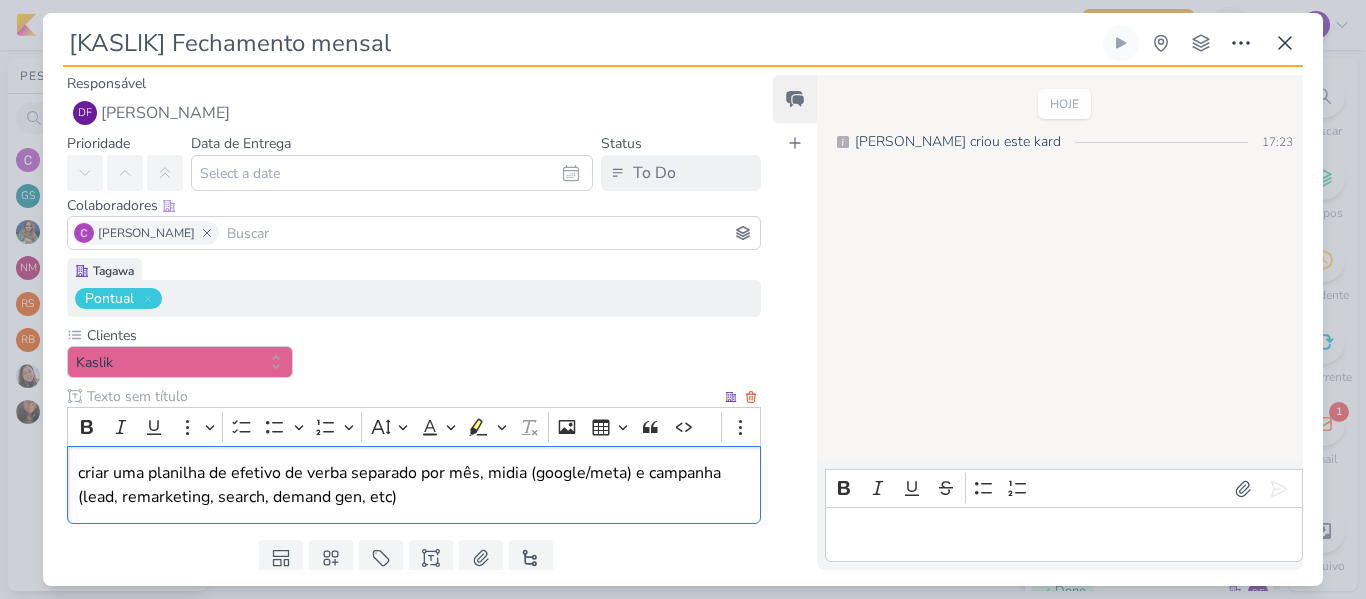 click on "criar uma planilha de efetivo de verba separado por mês, midia (google/meta) e campanha (lead, remarketing, search, demand gen, etc)" at bounding box center [414, 485] 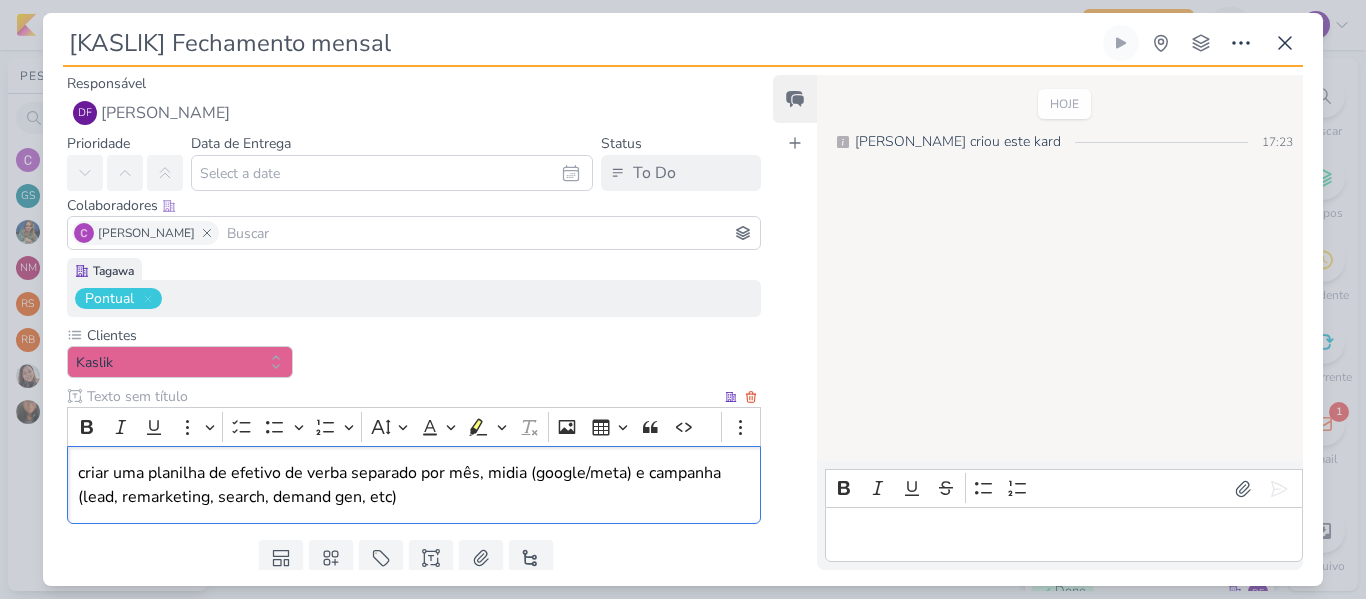 click on "criar uma planilha de efetivo de verba separado por mês, midia (google/meta) e campanha (lead, remarketing, search, demand gen, etc)" at bounding box center (414, 485) 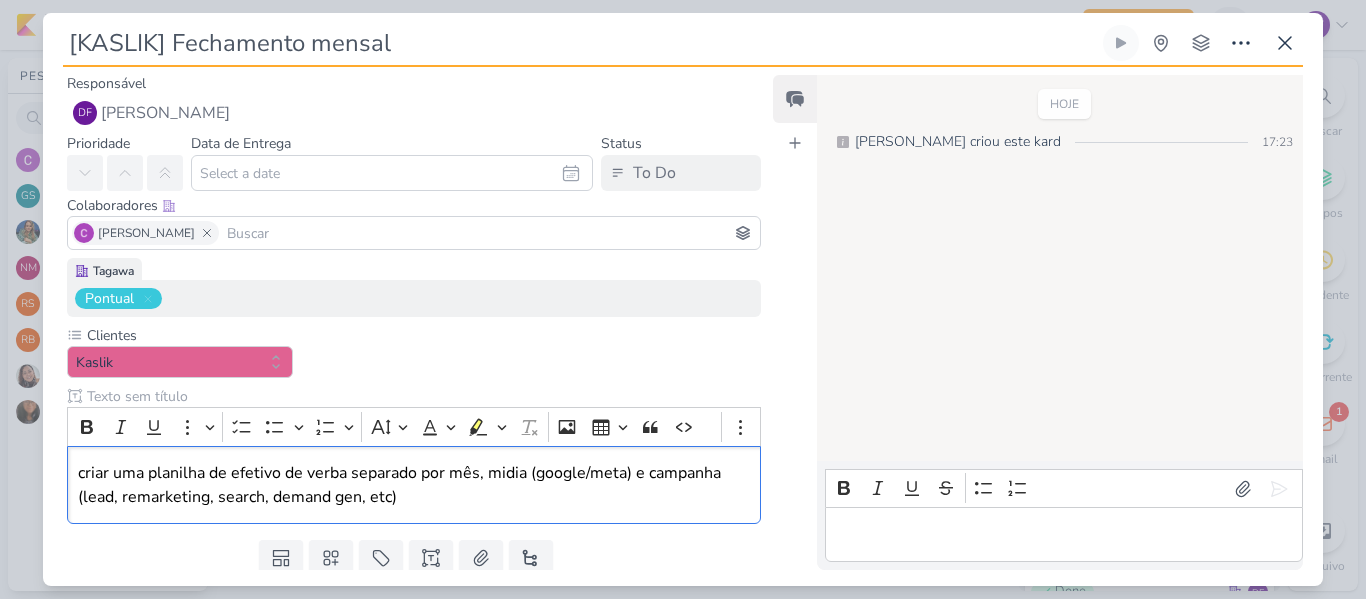 click on "HOJE
[PERSON_NAME] criou este kard
17:23" at bounding box center (1059, 269) 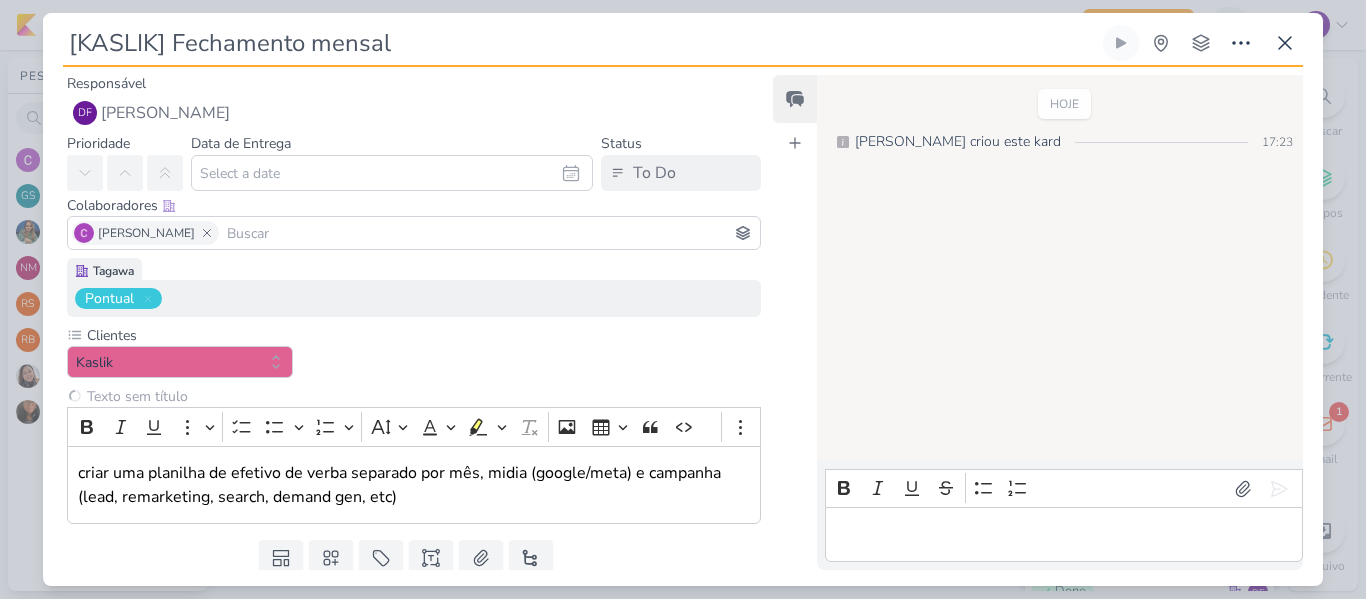 type 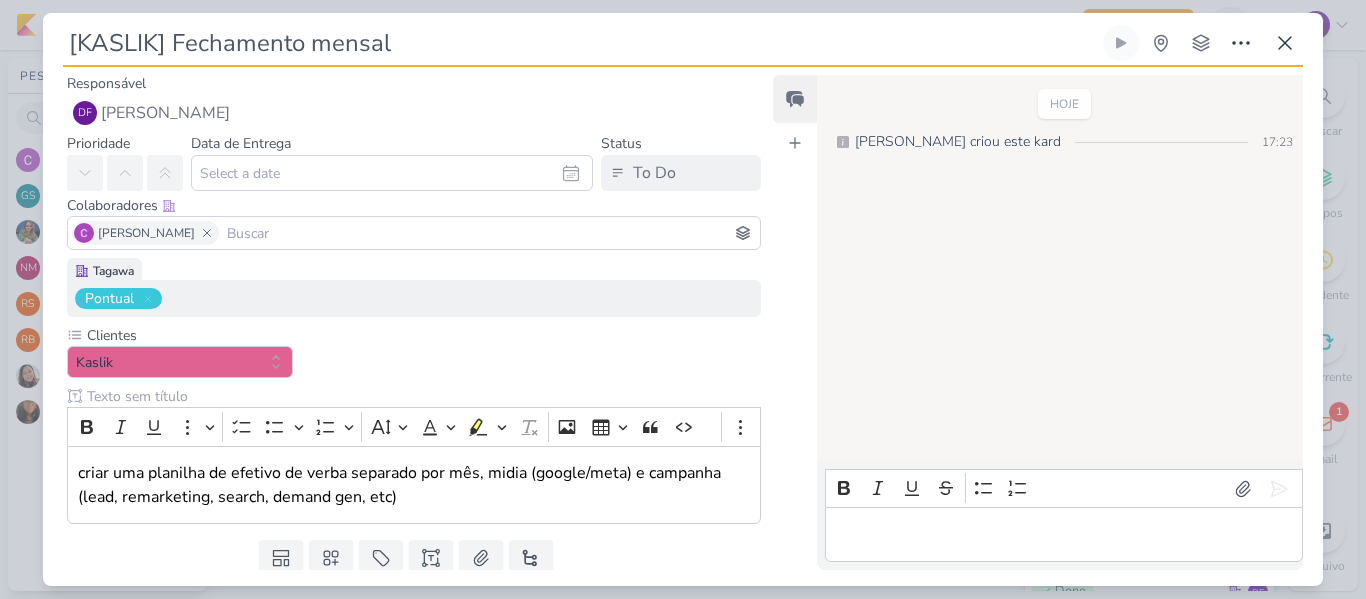 click on "Feed
Atrelar email
Solte o email para atrelar ao kard" at bounding box center [795, 322] 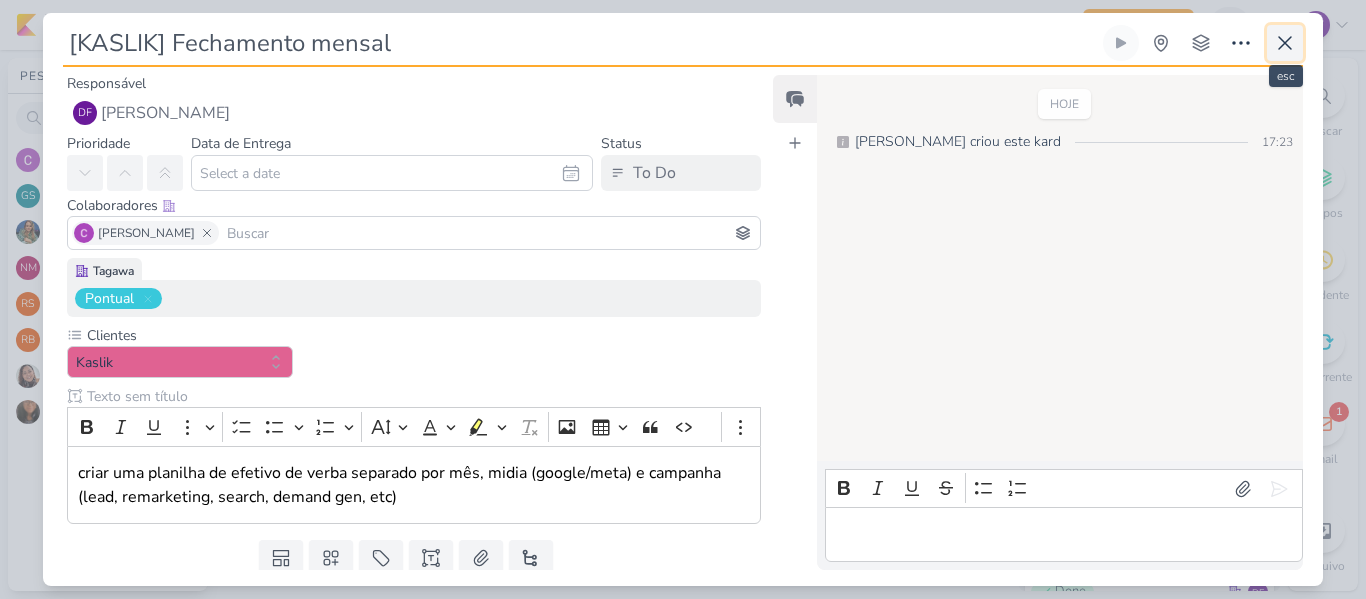 click at bounding box center (1285, 43) 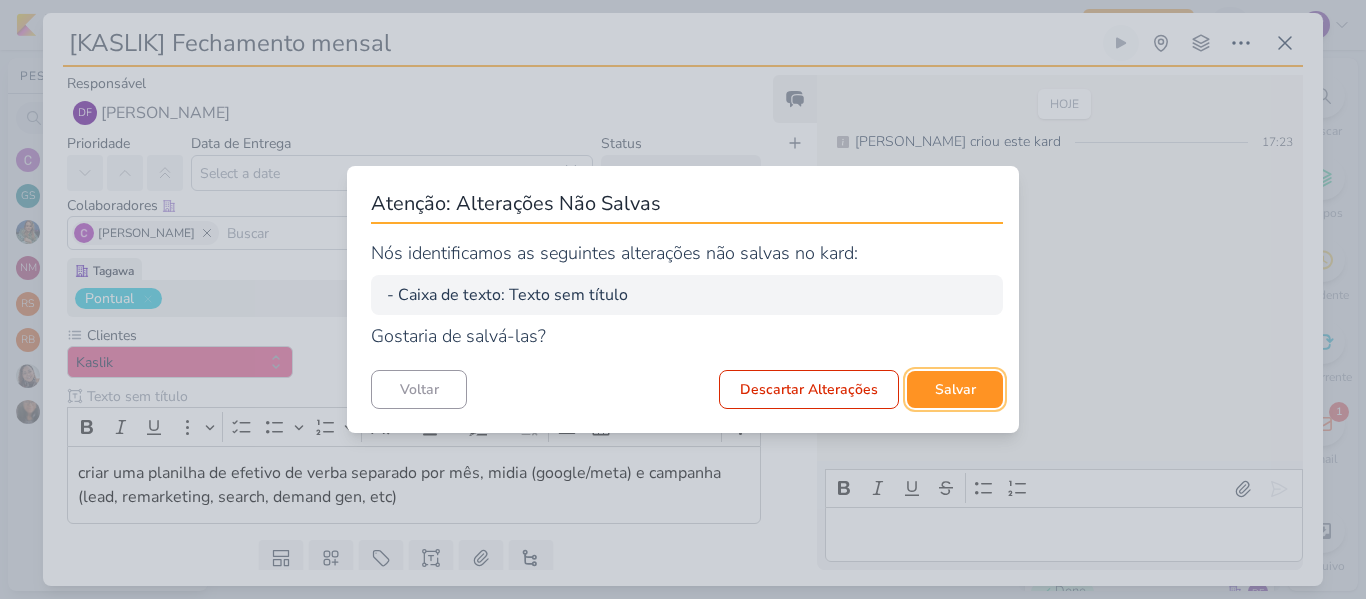 click on "Salvar" at bounding box center [955, 389] 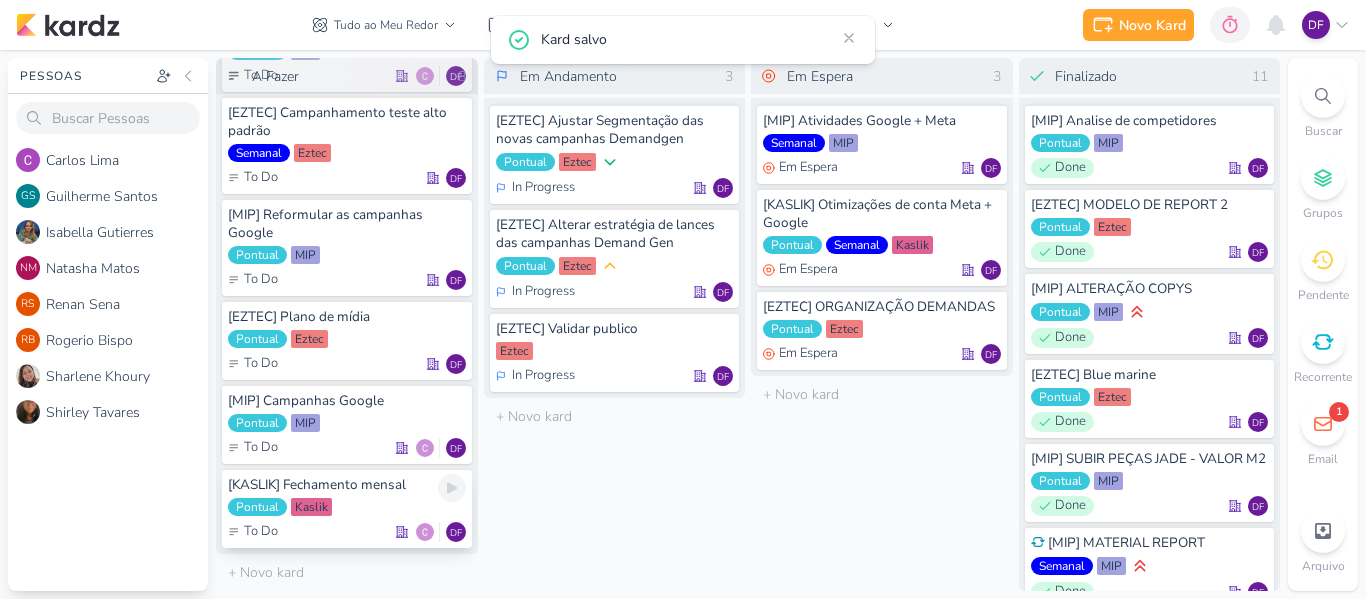 click on "[KASLIK] Fechamento mensal" at bounding box center (347, 485) 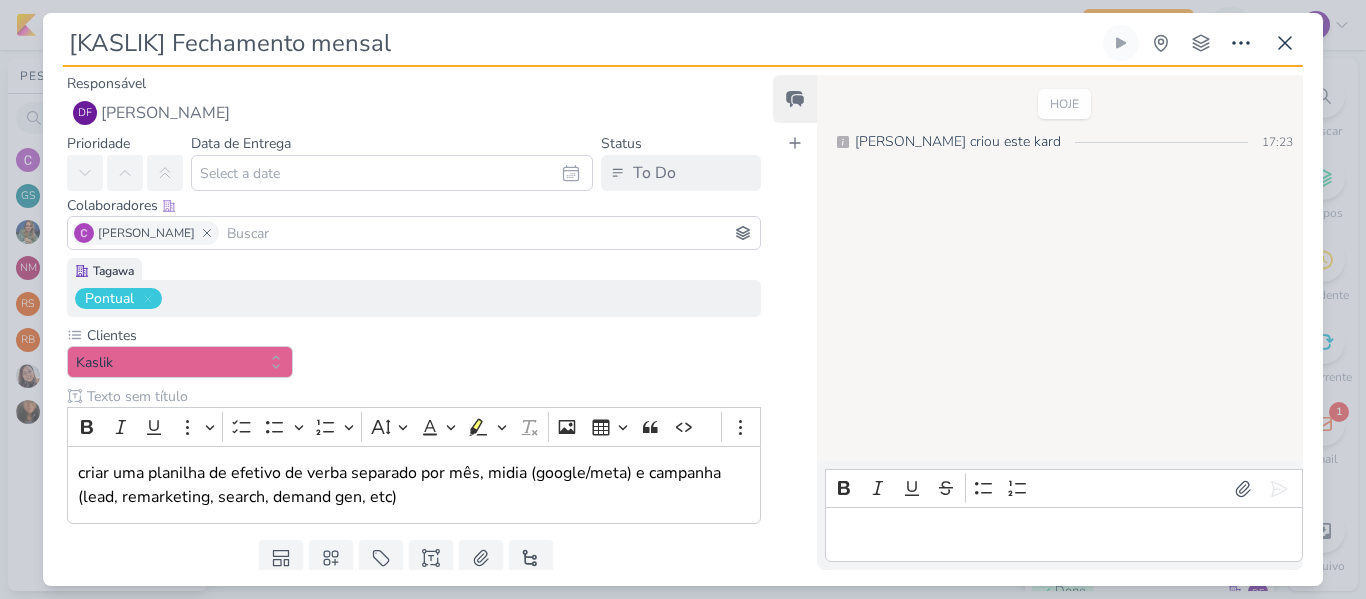 click at bounding box center [489, 233] 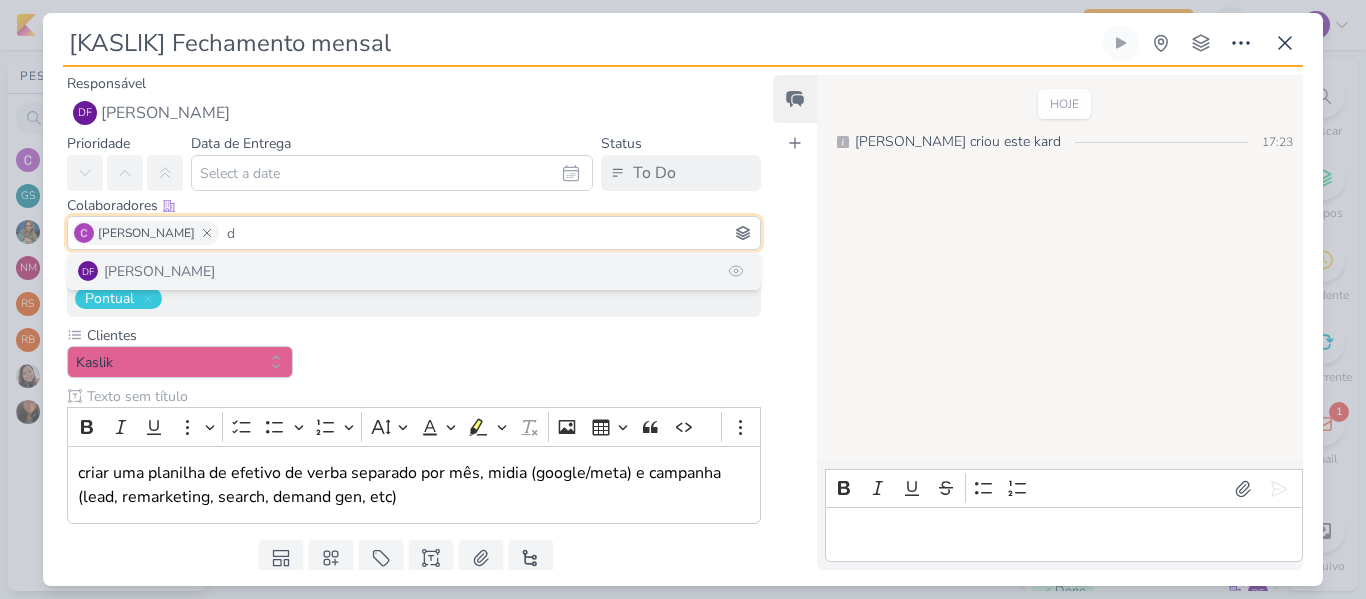 type on "d" 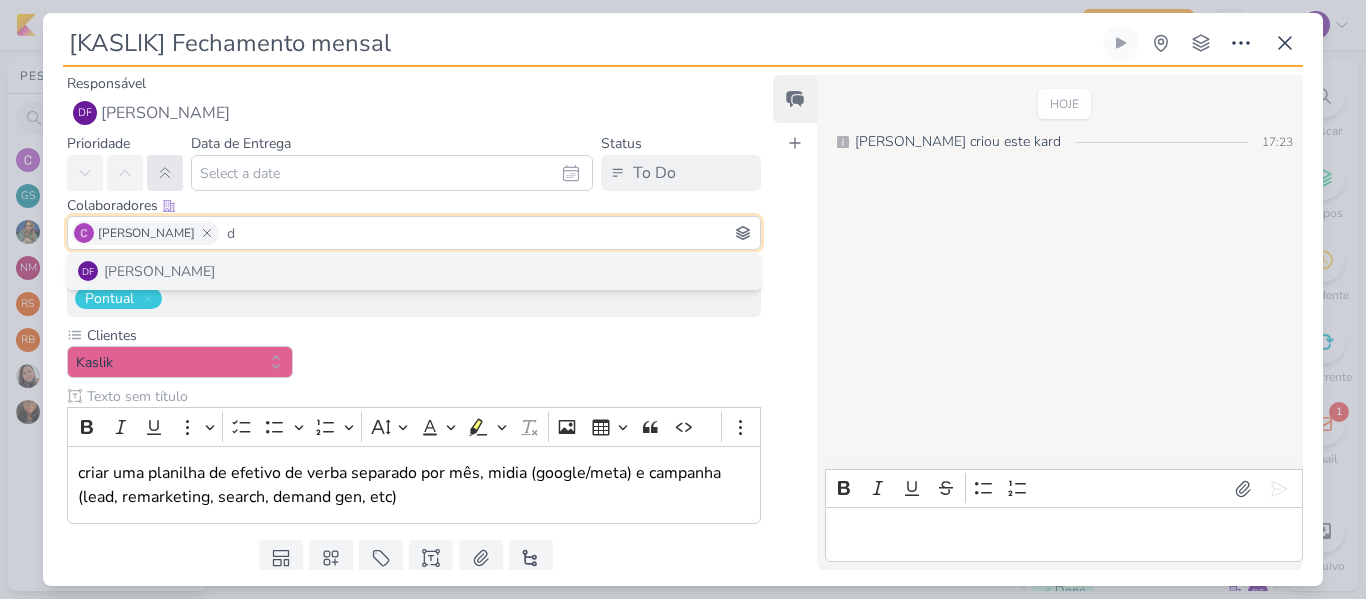 type 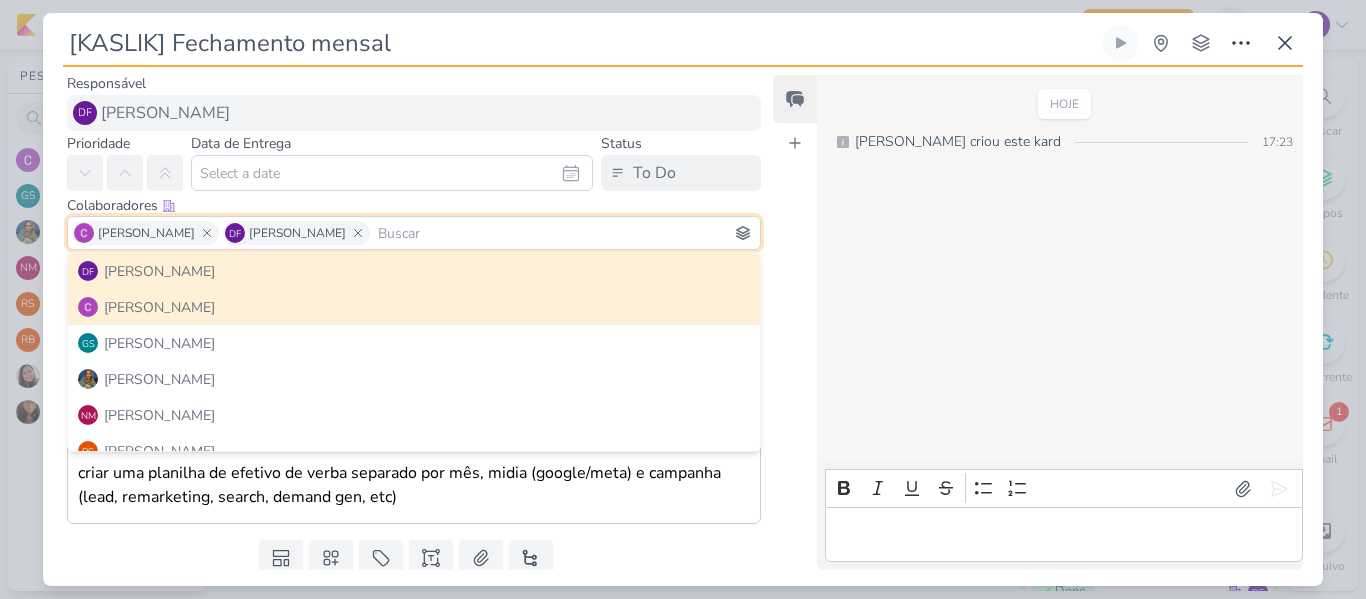 type 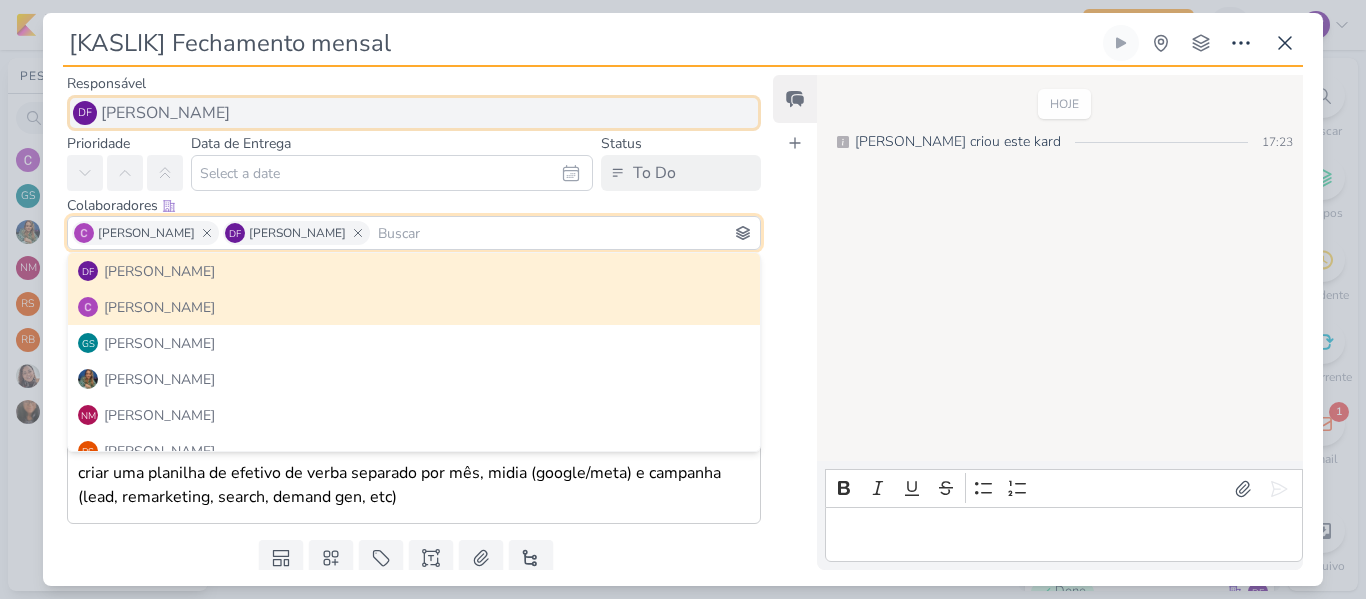 click on "[PERSON_NAME]" at bounding box center [165, 113] 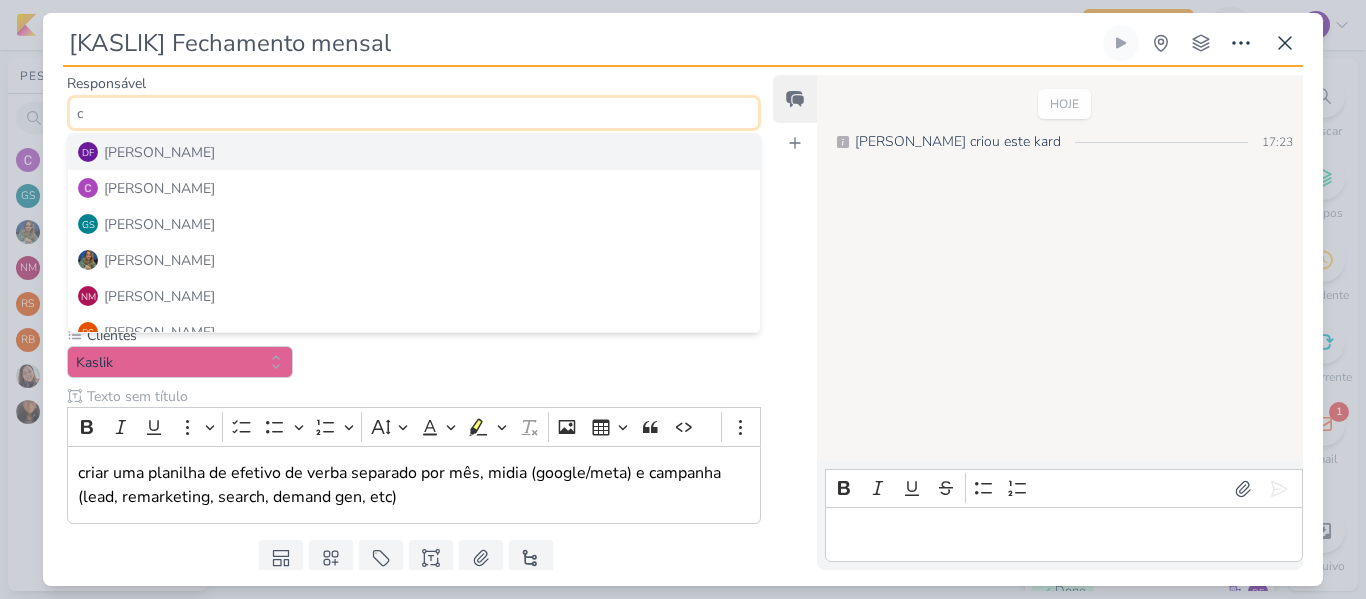 type on "c" 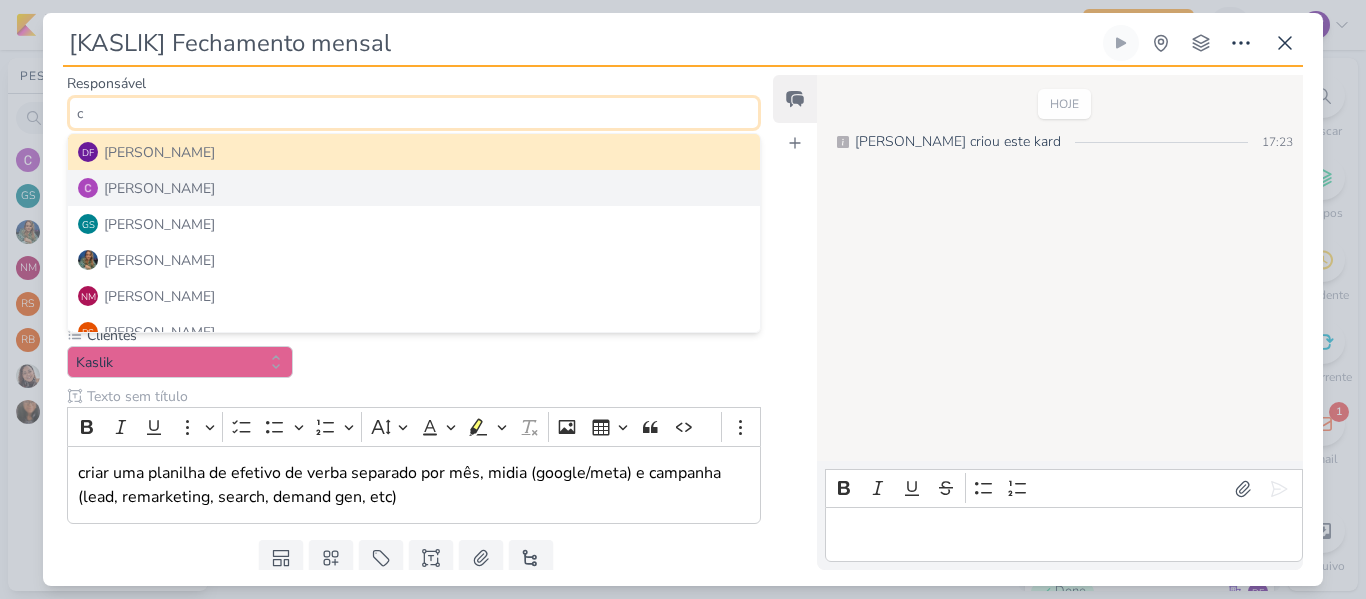 click on "[PERSON_NAME]" at bounding box center (159, 188) 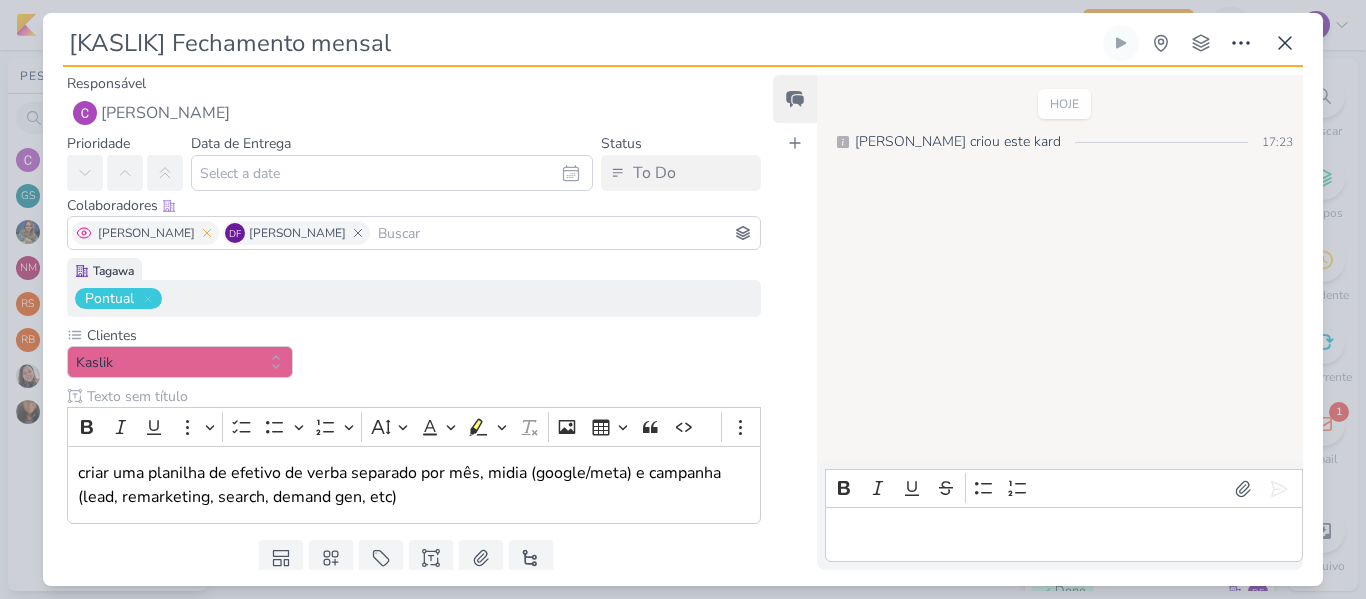 click 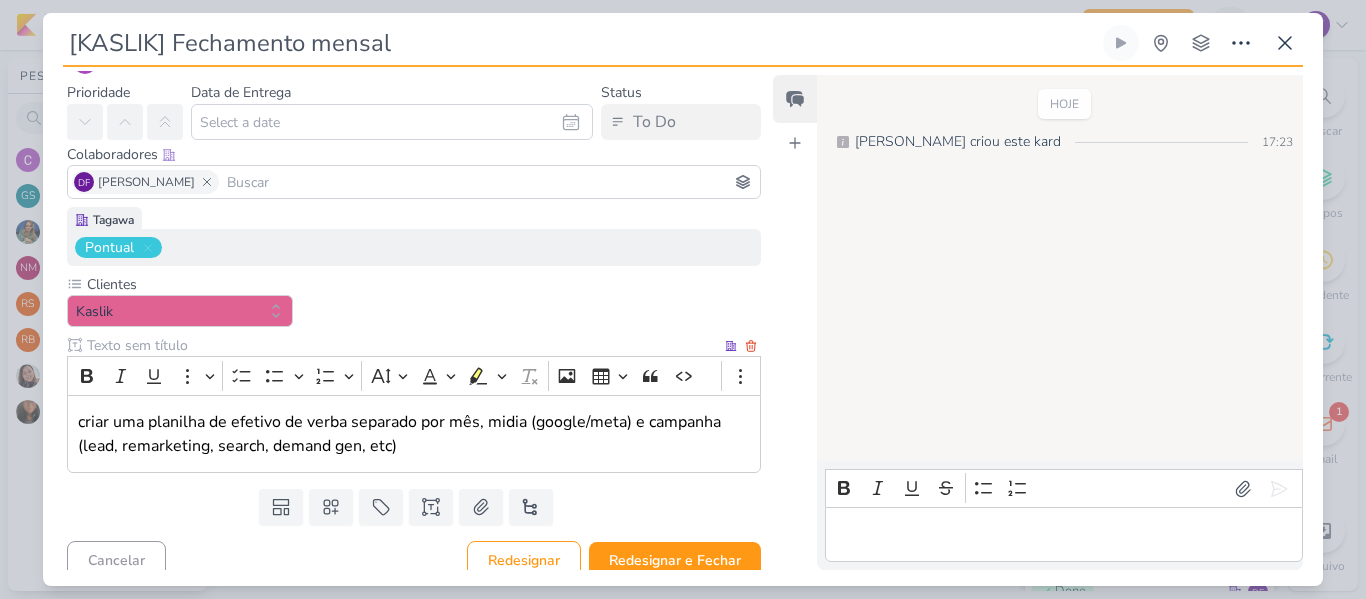 scroll, scrollTop: 65, scrollLeft: 0, axis: vertical 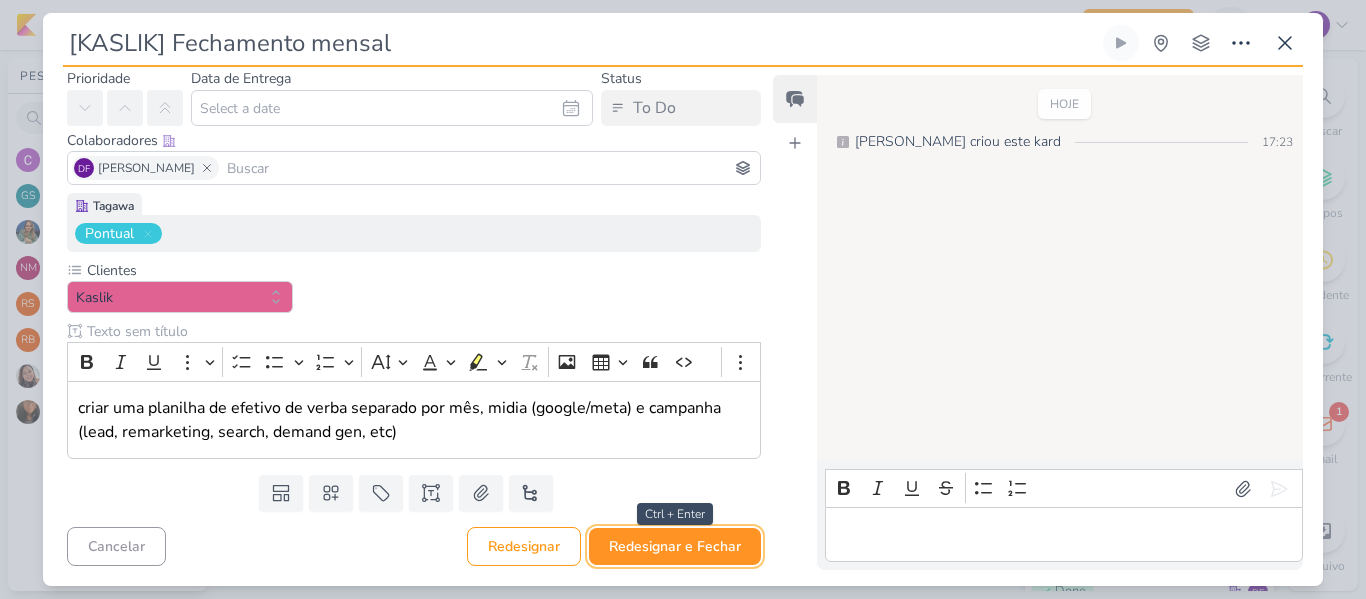 click on "Redesignar e Fechar" at bounding box center [675, 546] 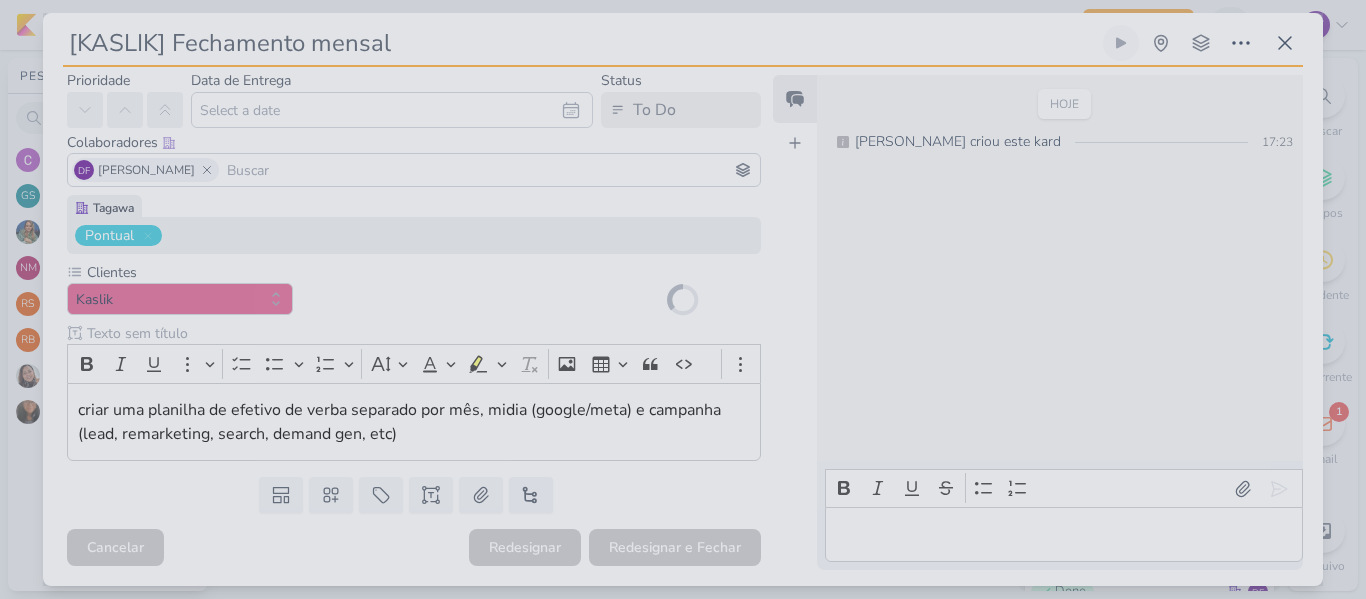 scroll, scrollTop: 63, scrollLeft: 0, axis: vertical 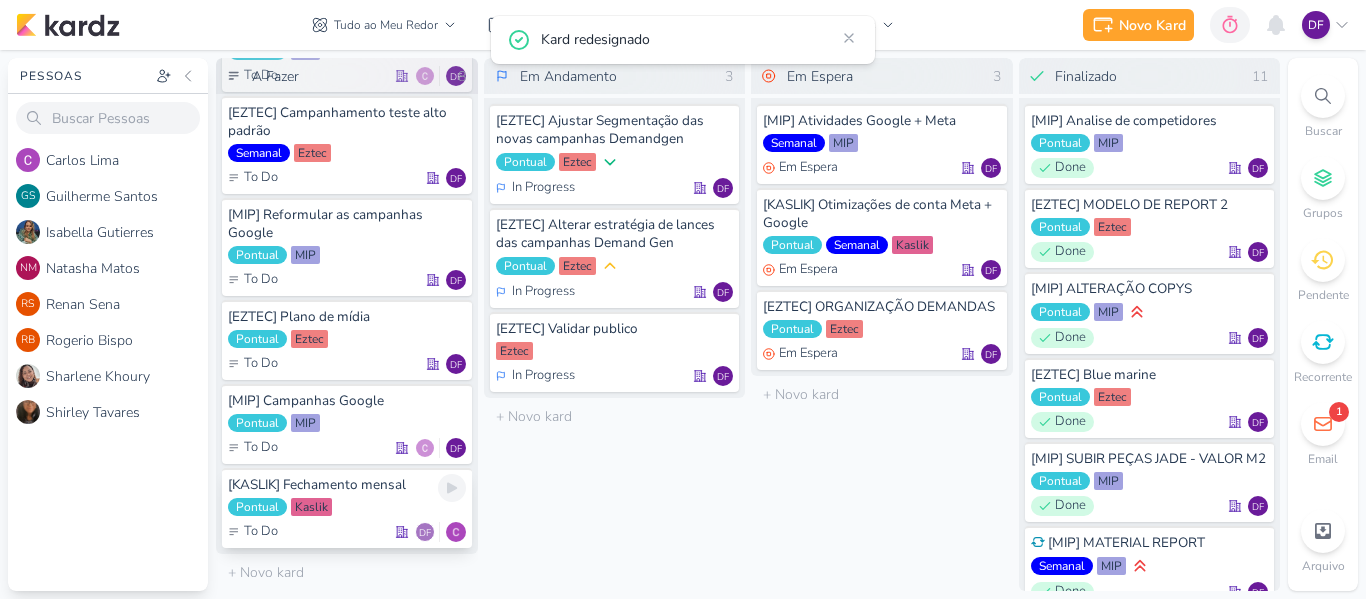 click on "[KASLIK] Fechamento mensal" at bounding box center [347, 485] 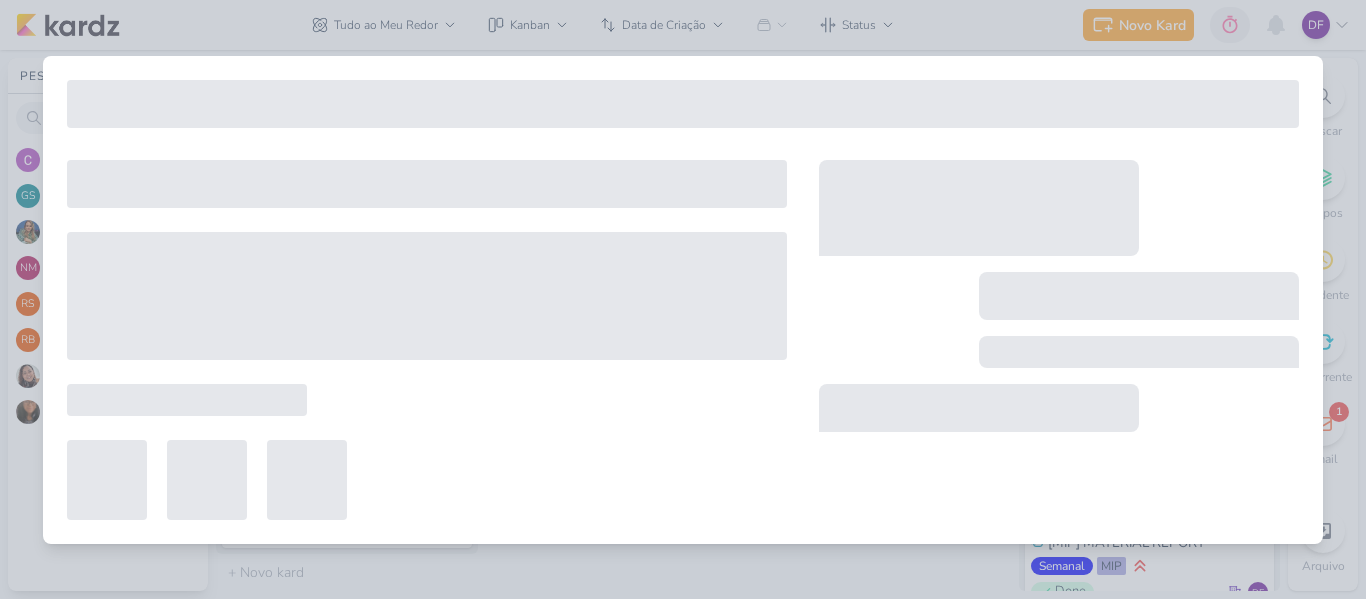 type 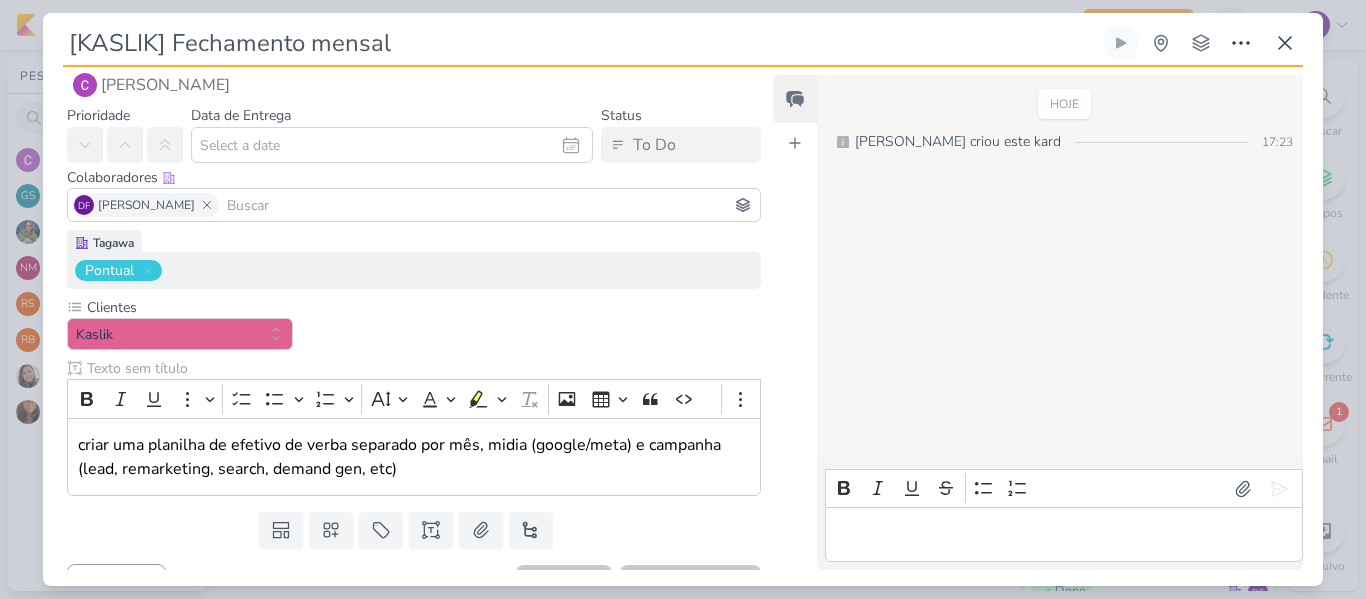 scroll, scrollTop: 0, scrollLeft: 0, axis: both 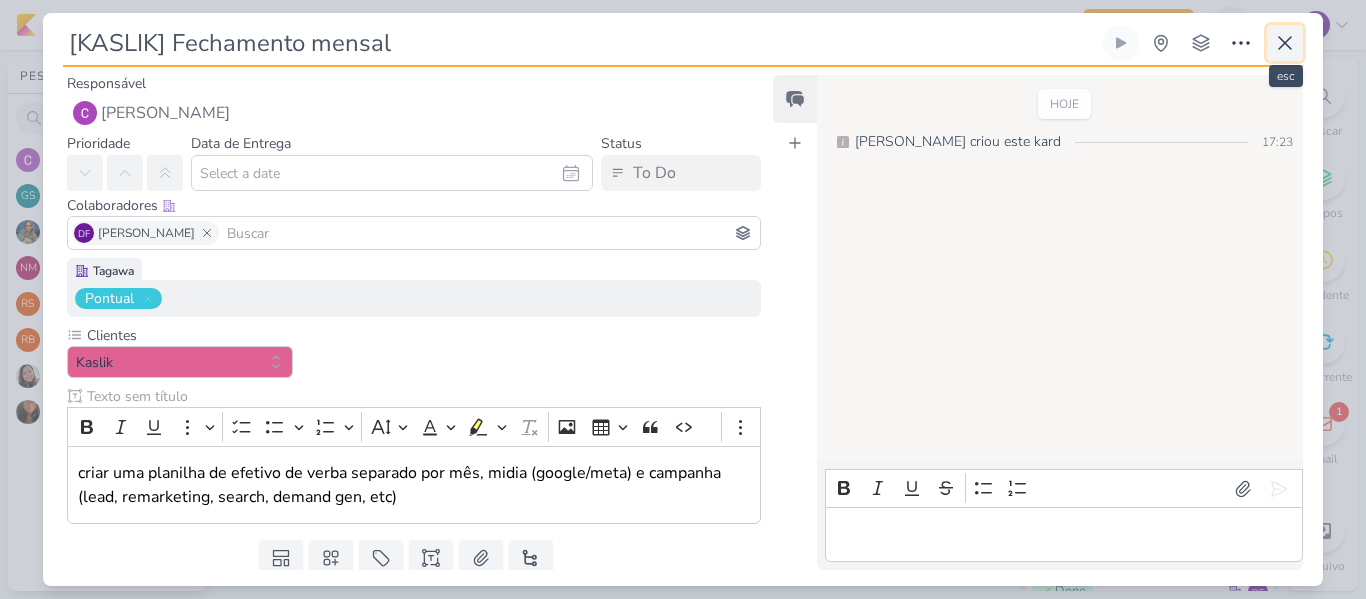 click 